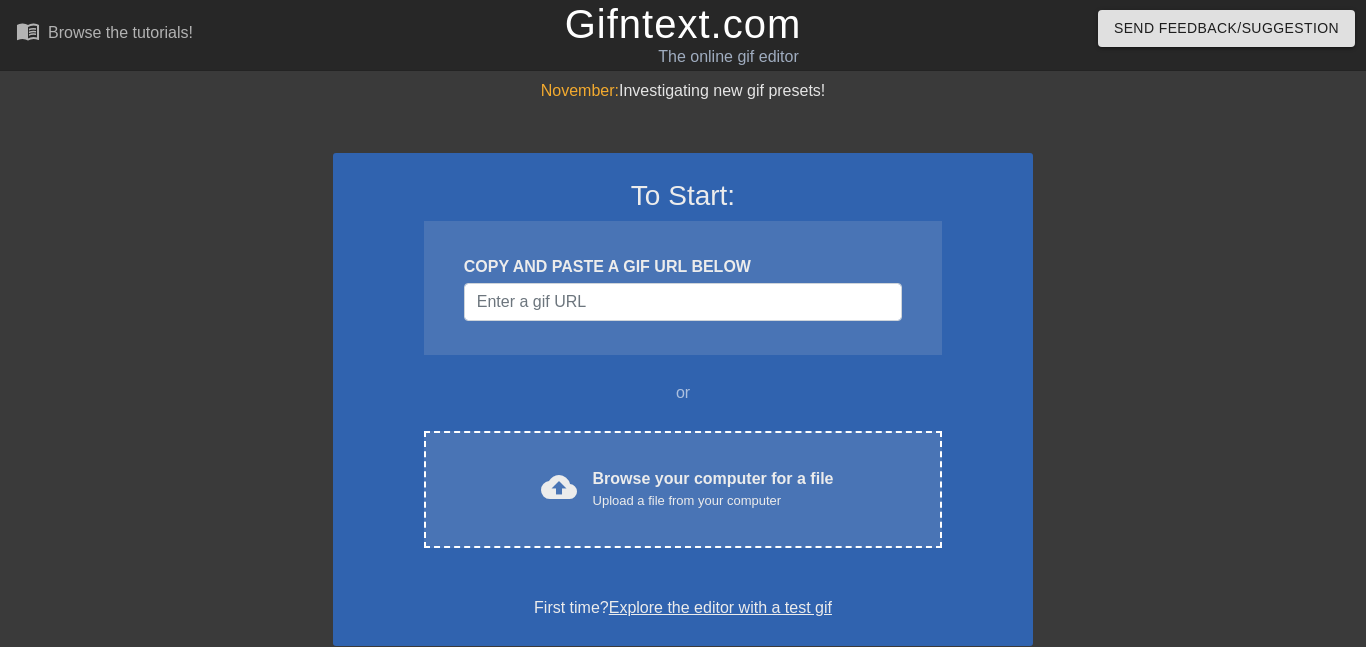 scroll, scrollTop: 0, scrollLeft: 0, axis: both 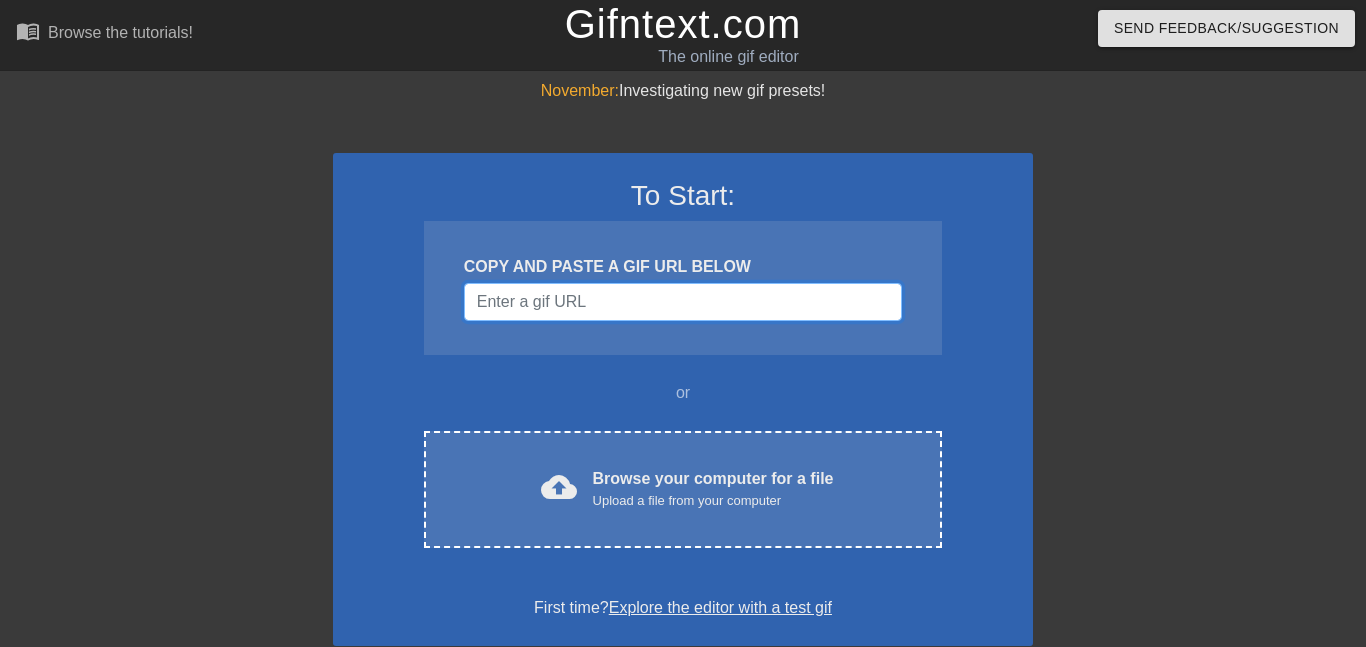 click at bounding box center (683, 302) 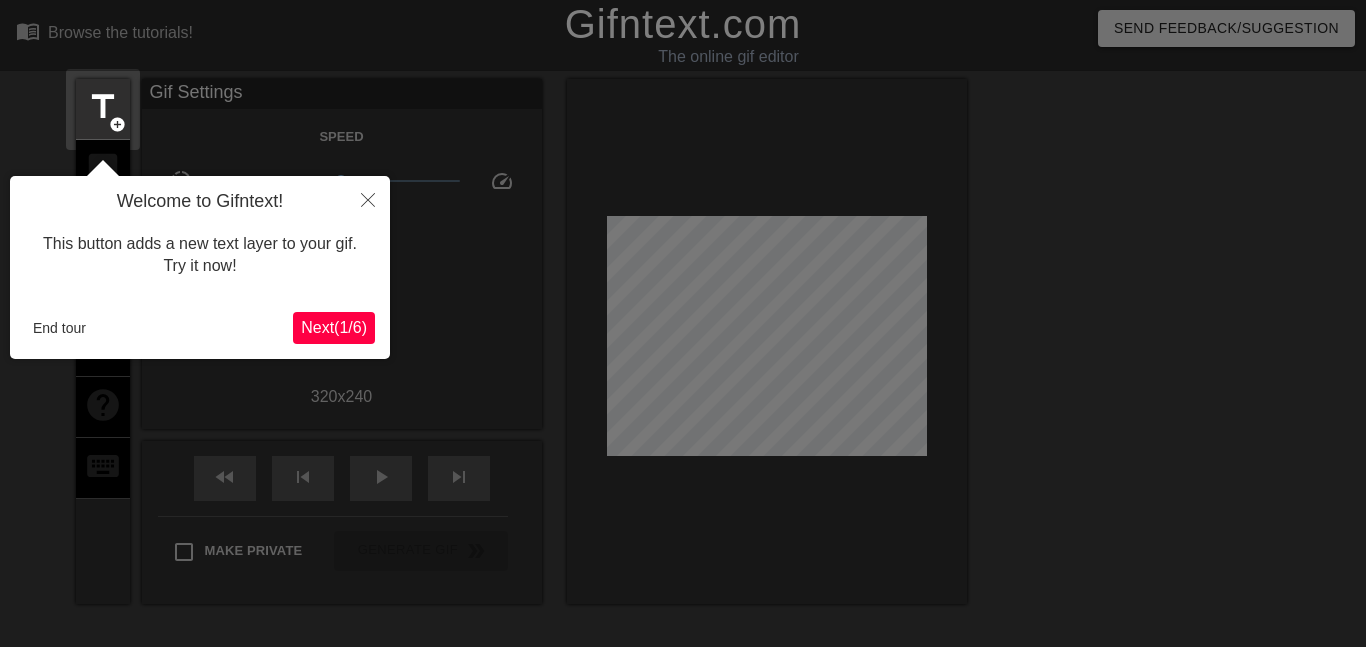 scroll, scrollTop: 49, scrollLeft: 0, axis: vertical 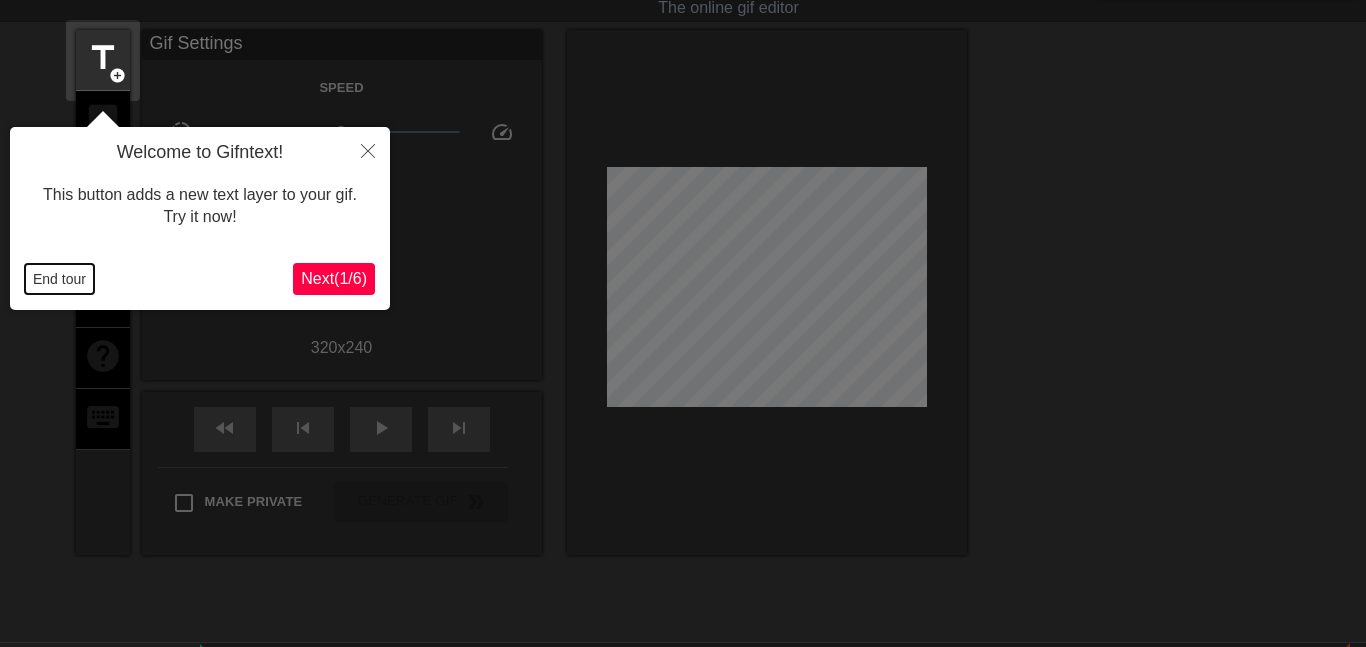 click on "End tour" at bounding box center [59, 279] 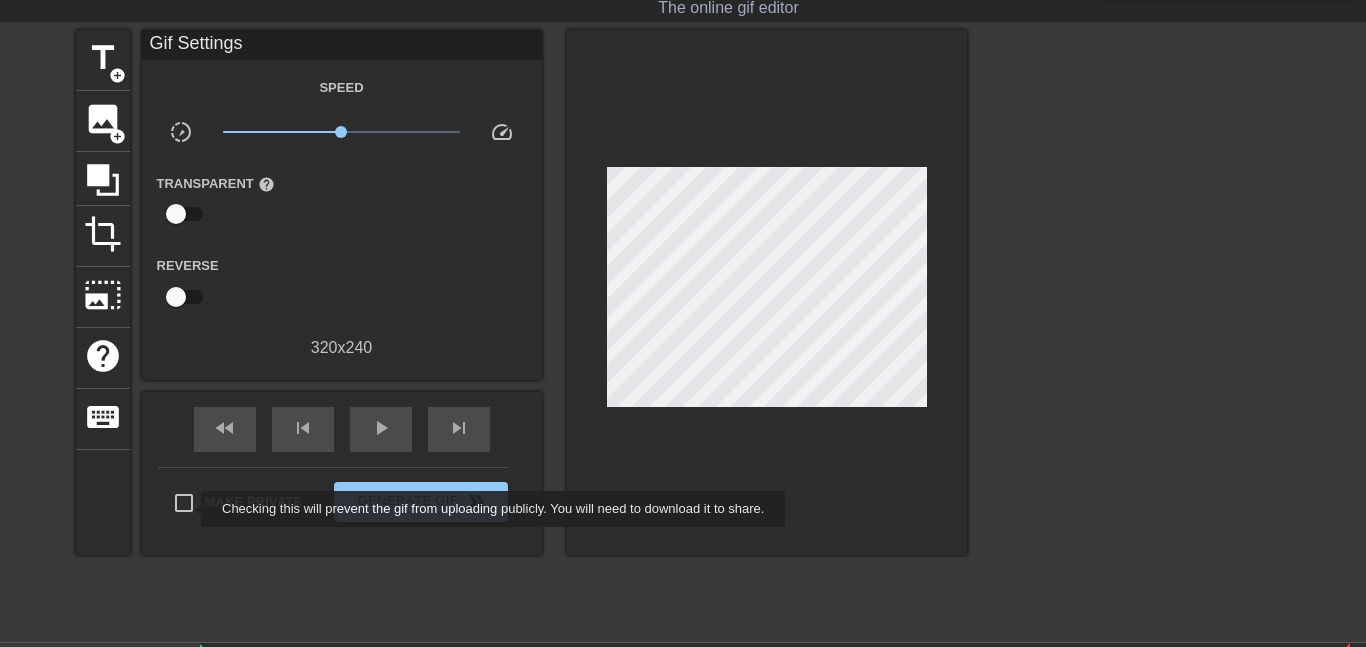 click on "Make Private" at bounding box center (184, 503) 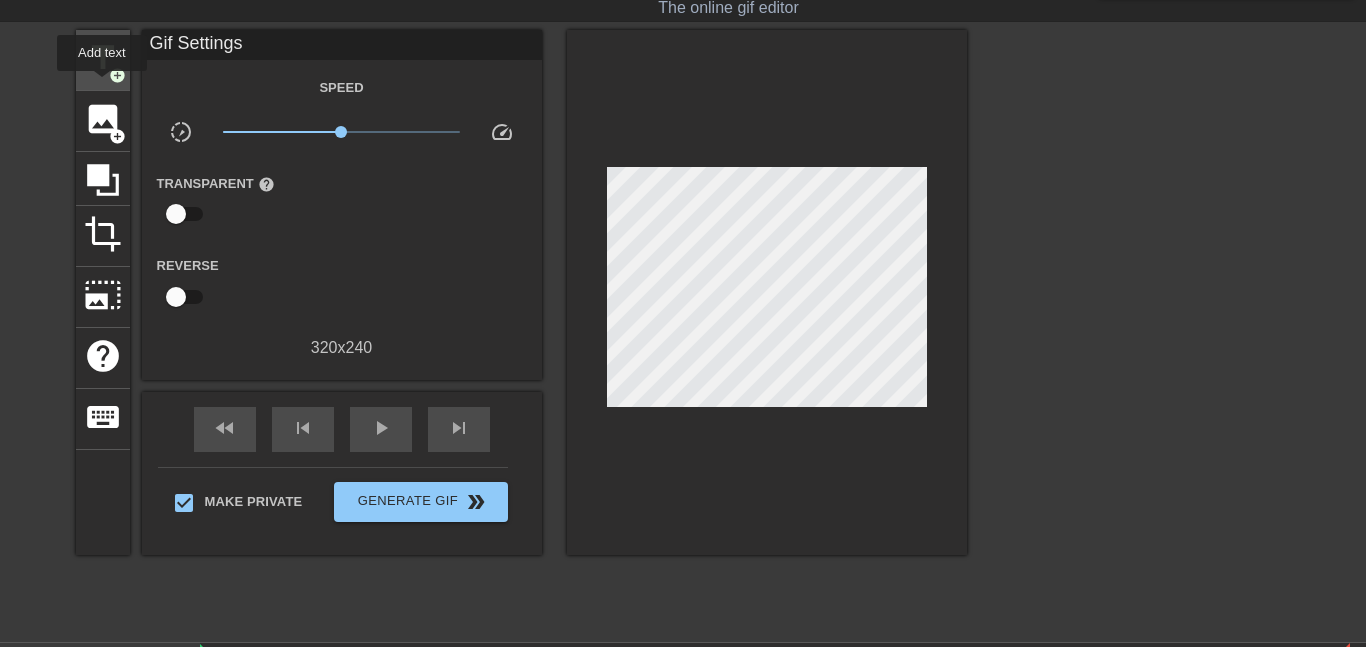 click on "title add_circle" at bounding box center (103, 60) 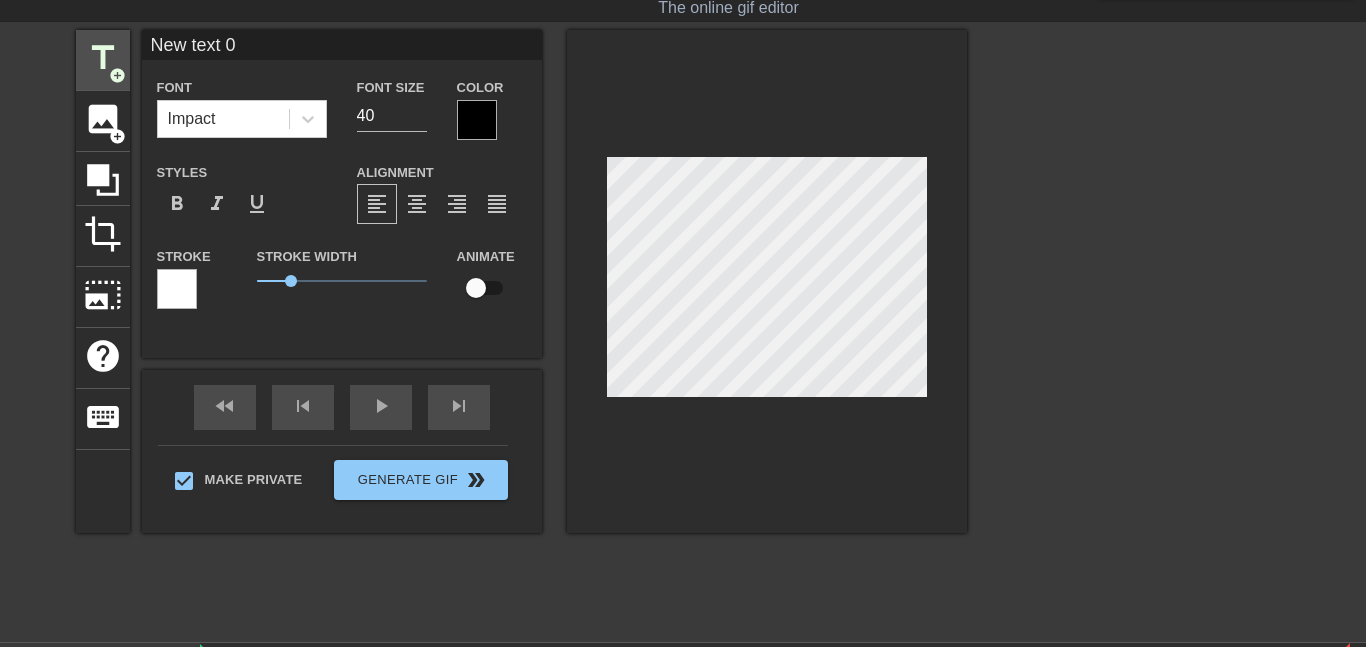 drag, startPoint x: 263, startPoint y: 39, endPoint x: 121, endPoint y: 36, distance: 142.0317 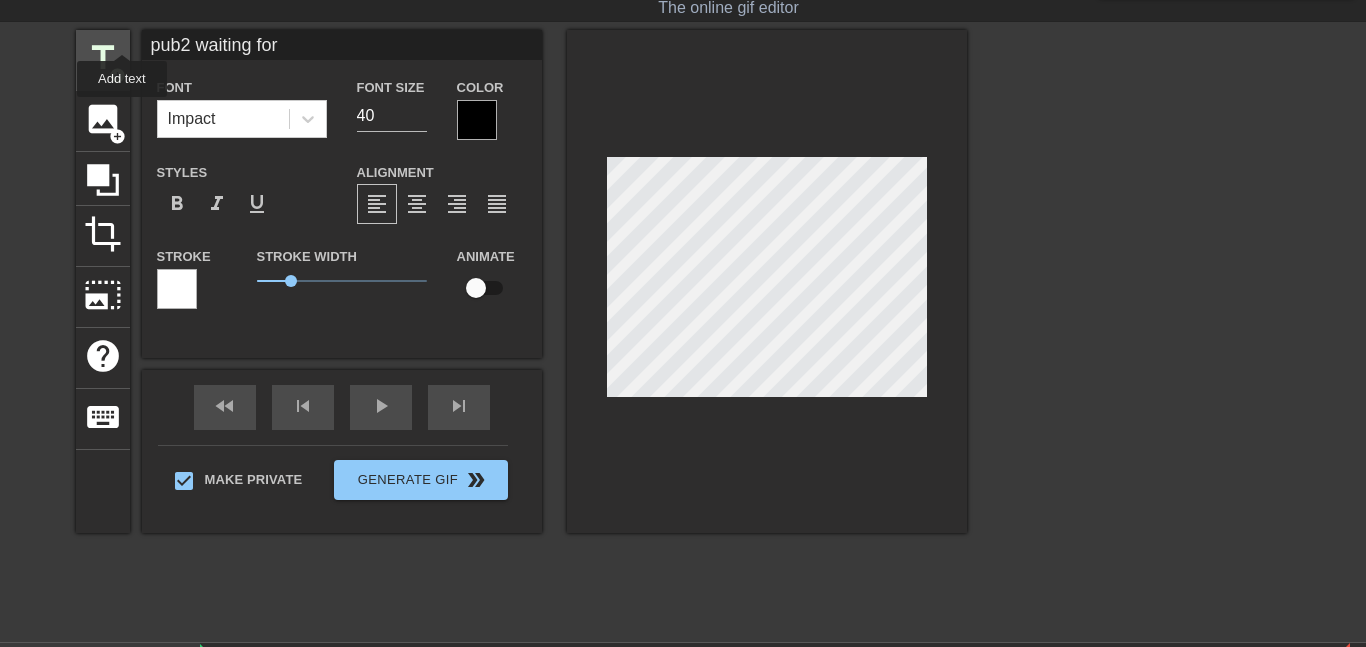 type on "pub2 waiting for" 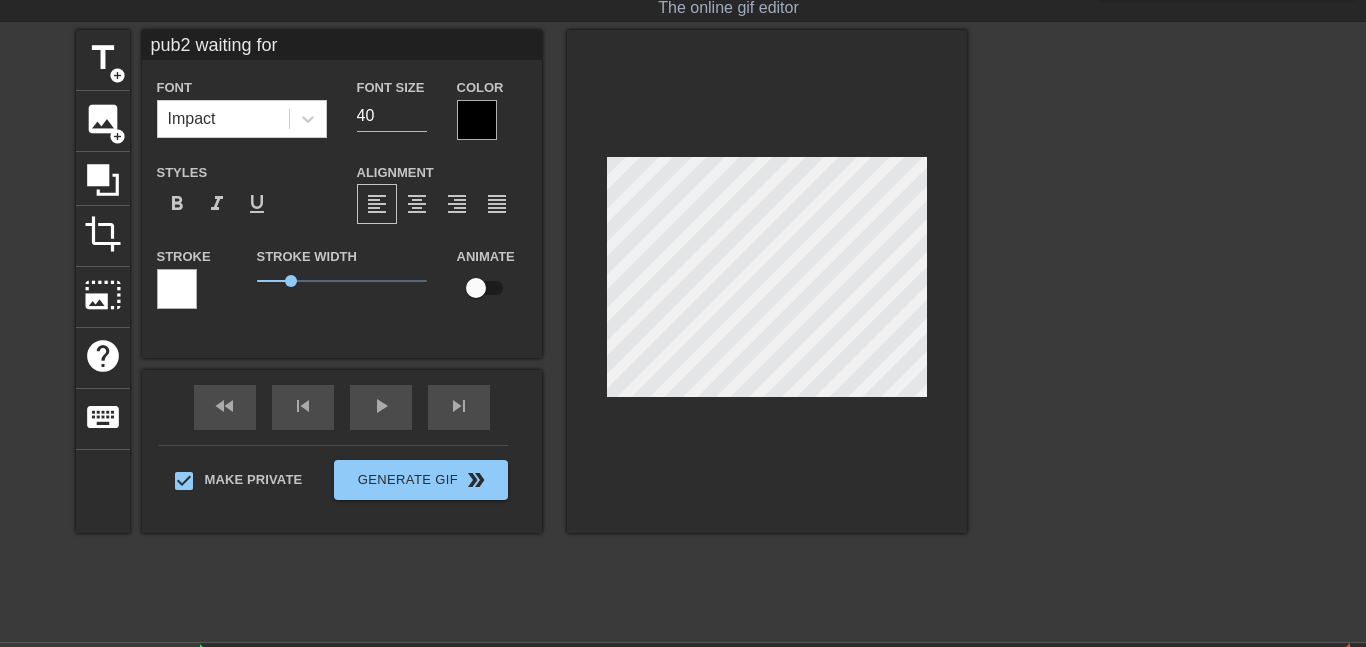 click on "pub2 waiting for" at bounding box center [342, 45] 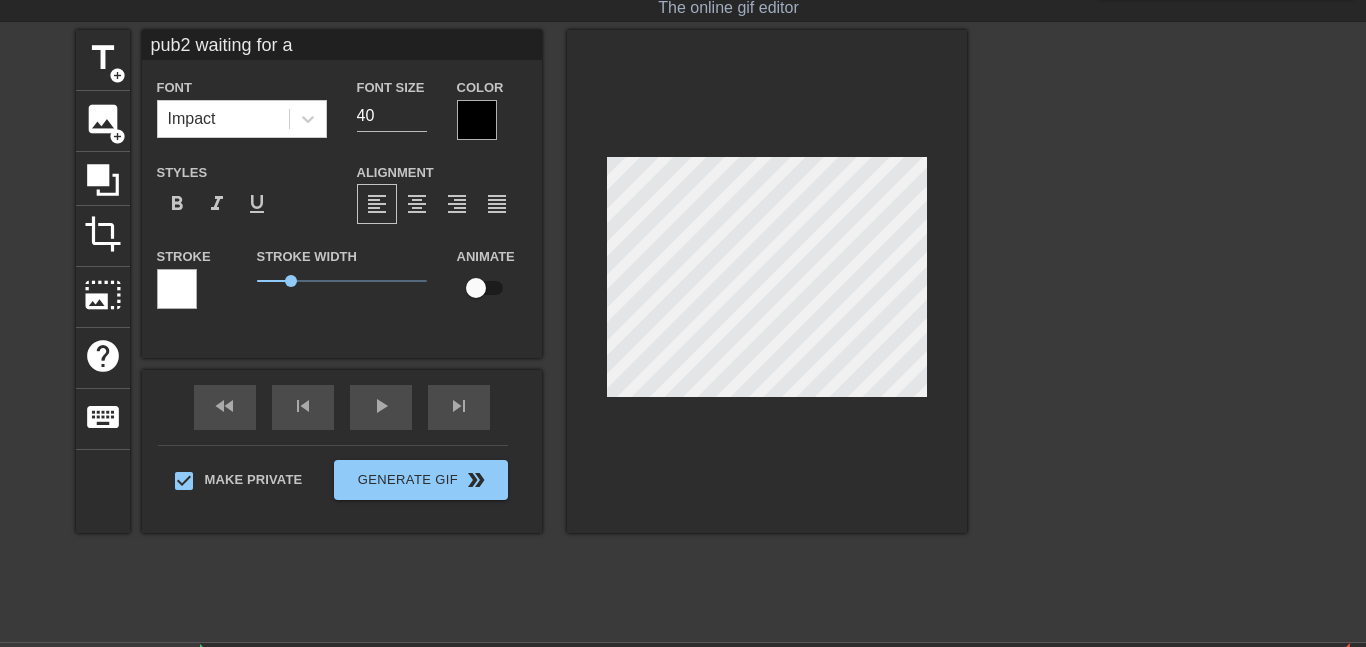type on "pub2 waiting for ar" 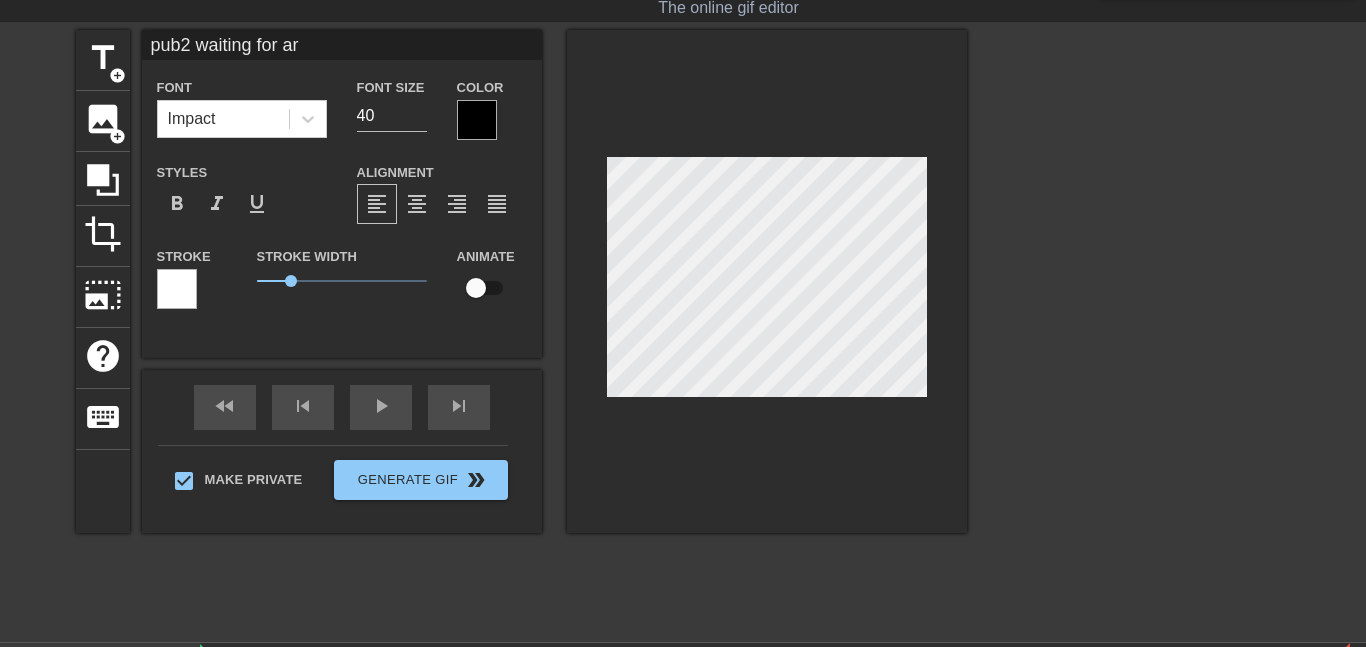 type on "pub2 waiting for arc" 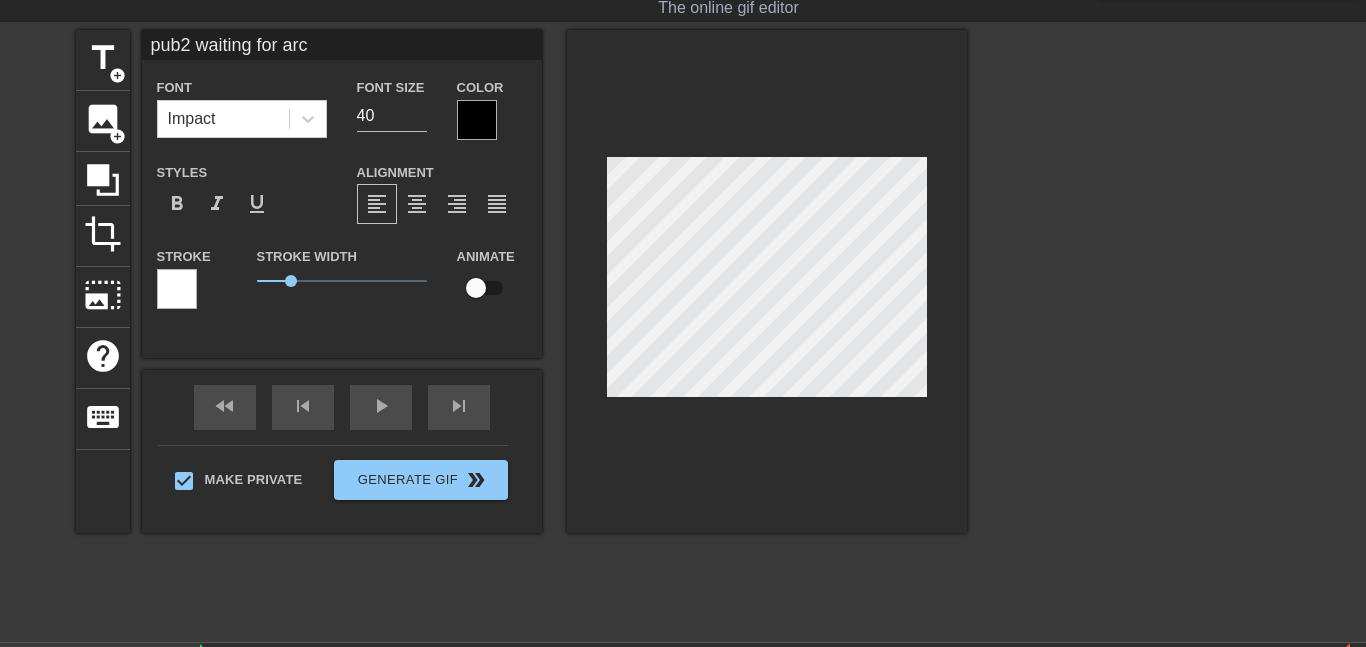 type on "pub2 waiting for arca" 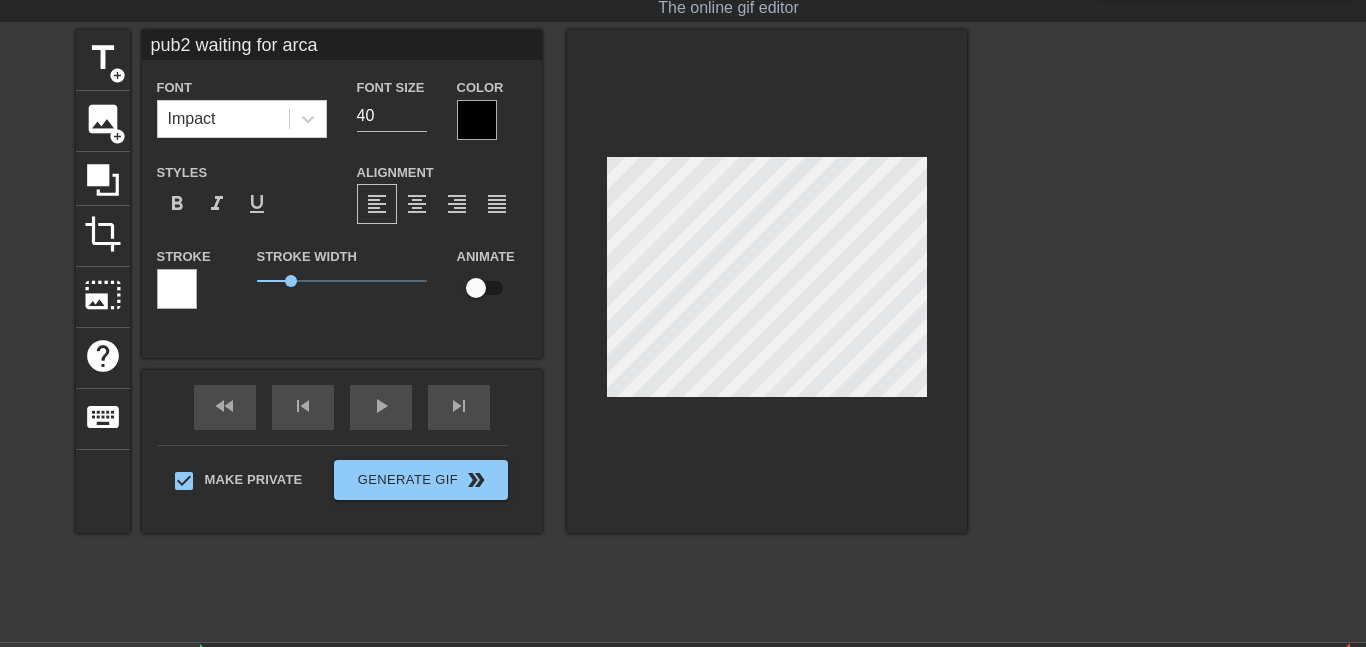 type on "pub2 waiting for arcan" 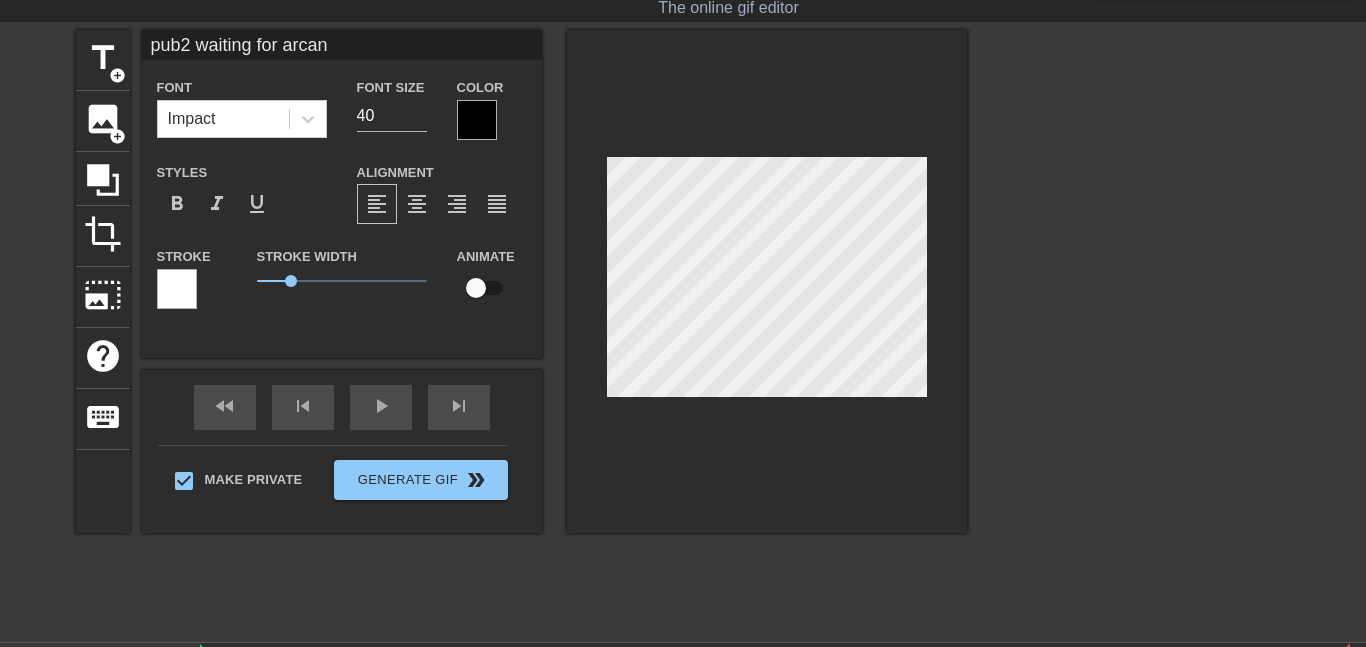 type on "pub2 waiting for arcan" 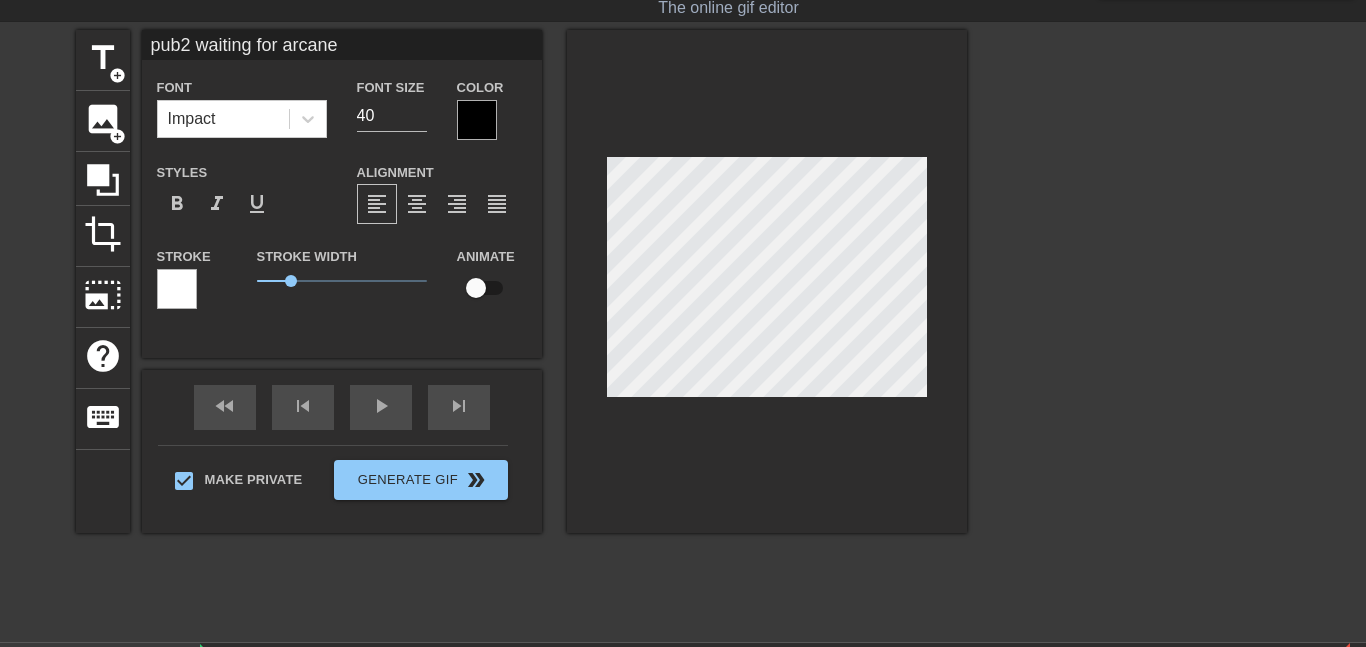 scroll, scrollTop: 0, scrollLeft: 12, axis: horizontal 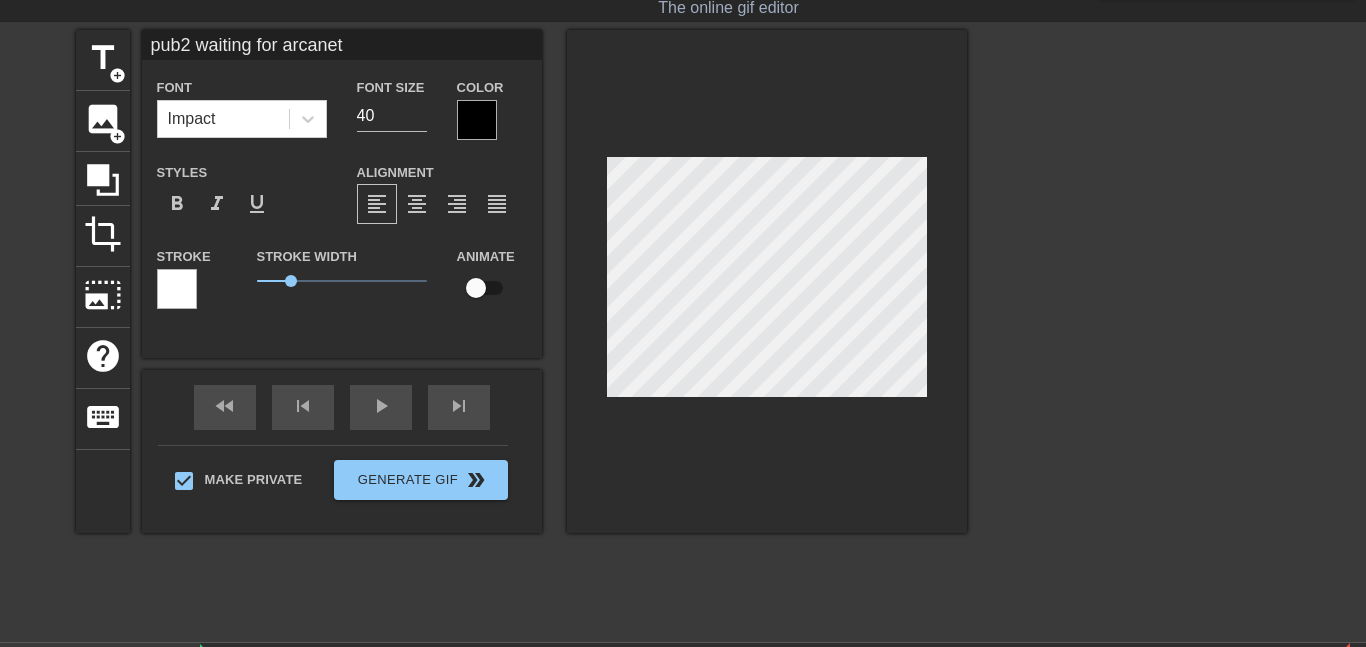 type on "pub2 waiting for arcane
t" 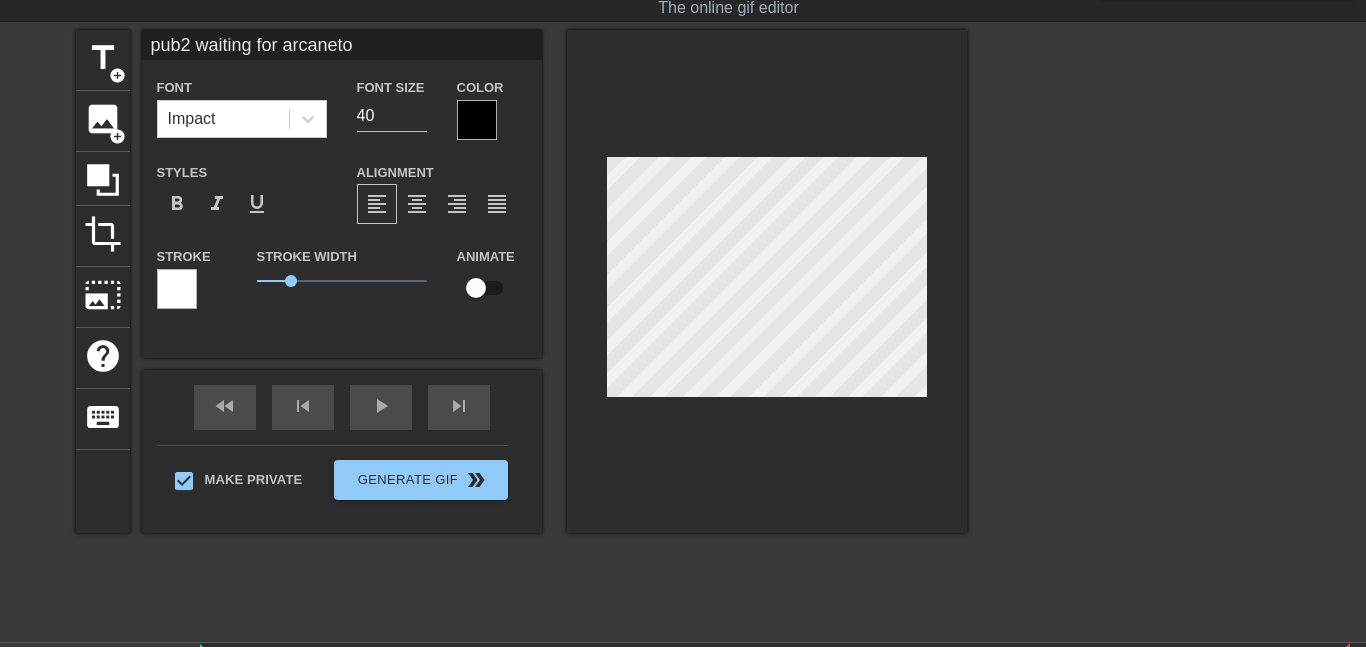 type on "pub2 waiting for arcaneto" 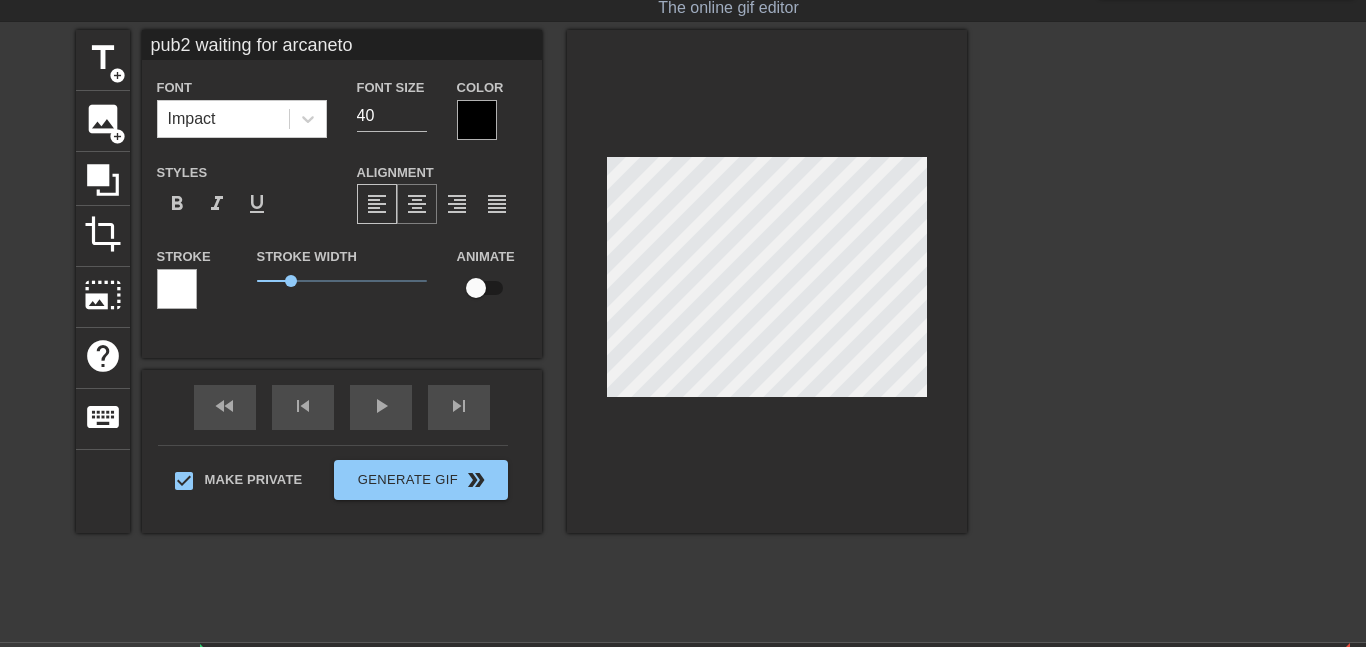 type on "pub2 waiting for arcane
to" 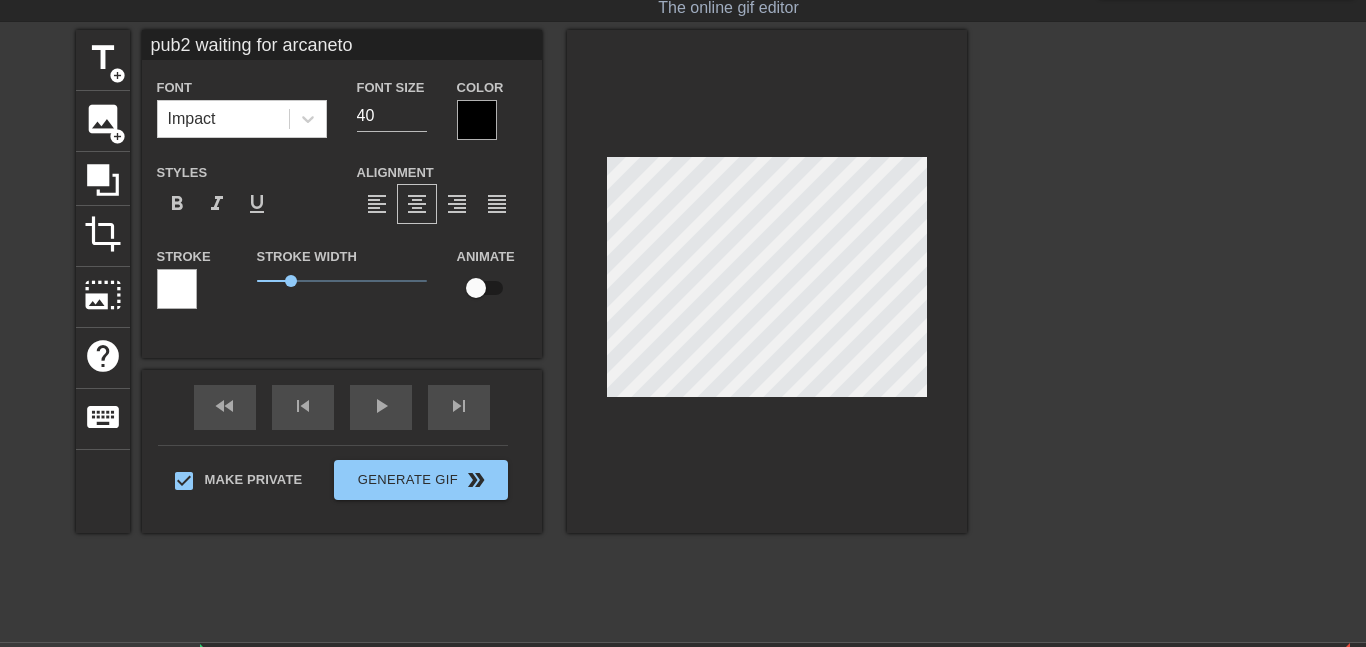 click on "pub2 waiting for arcaneto" at bounding box center [342, 45] 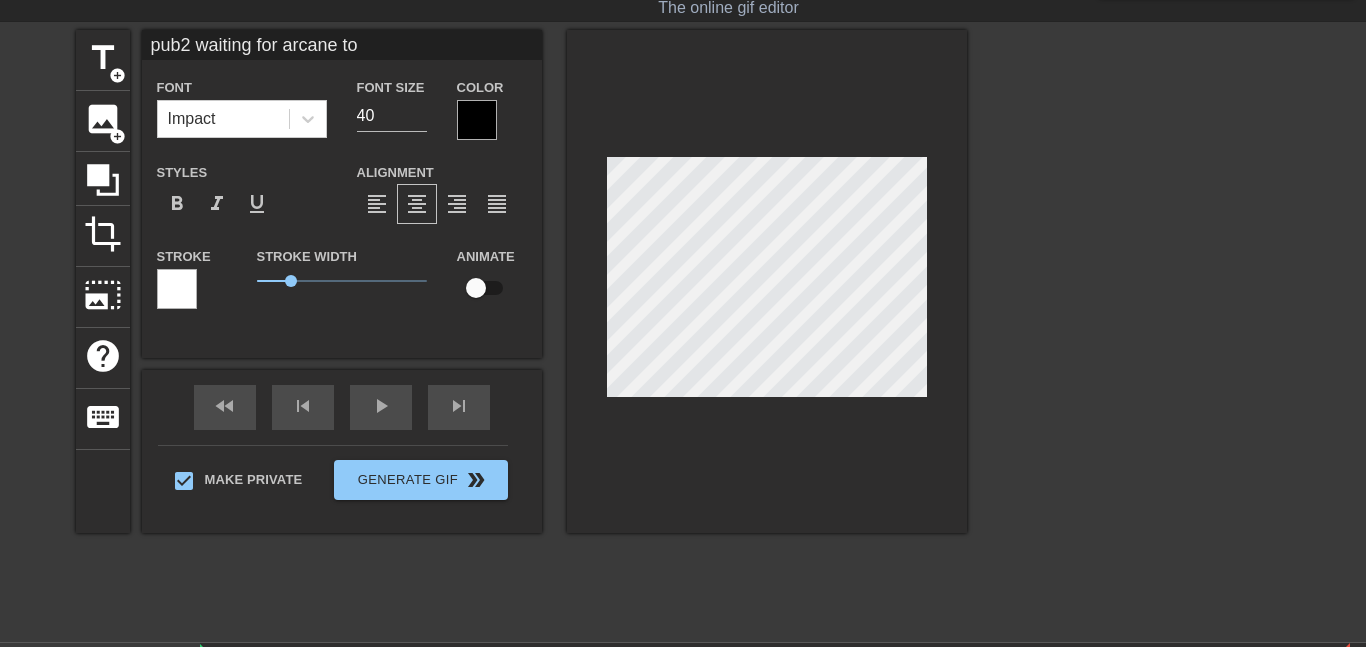 click on "pub2 waiting for arcane to" at bounding box center [342, 45] 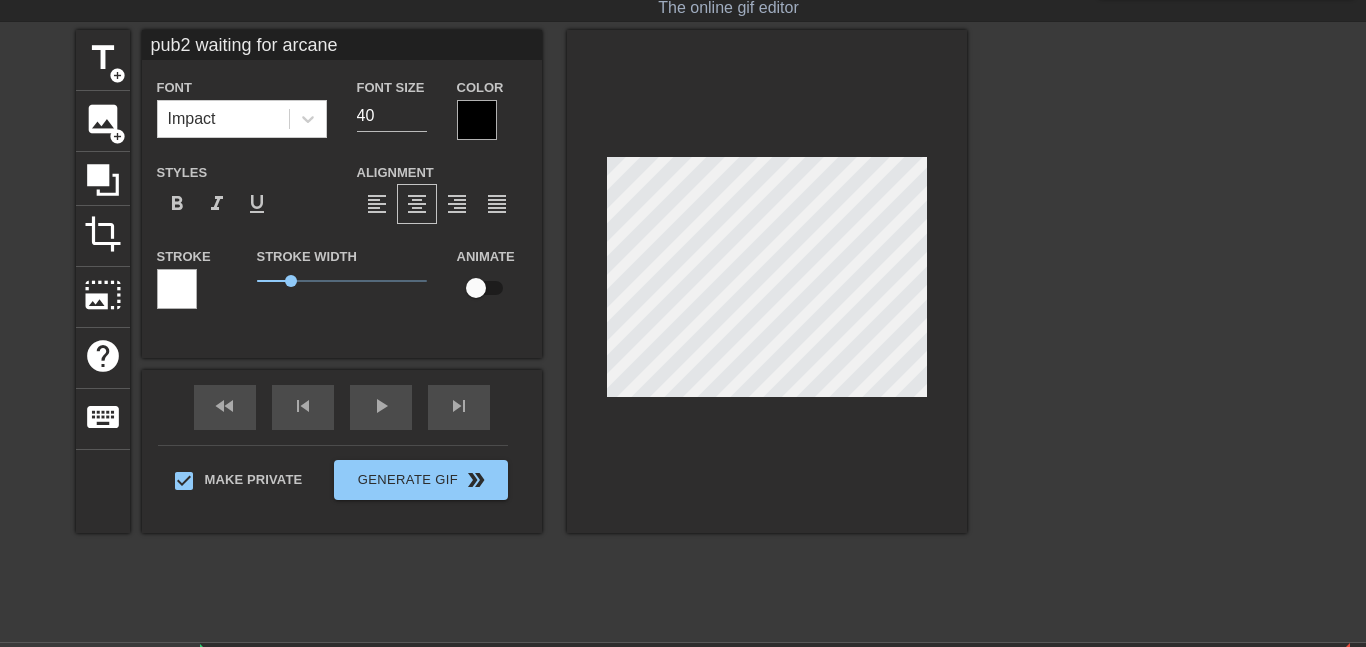 click on "pub2 waiting for arcane" at bounding box center (342, 45) 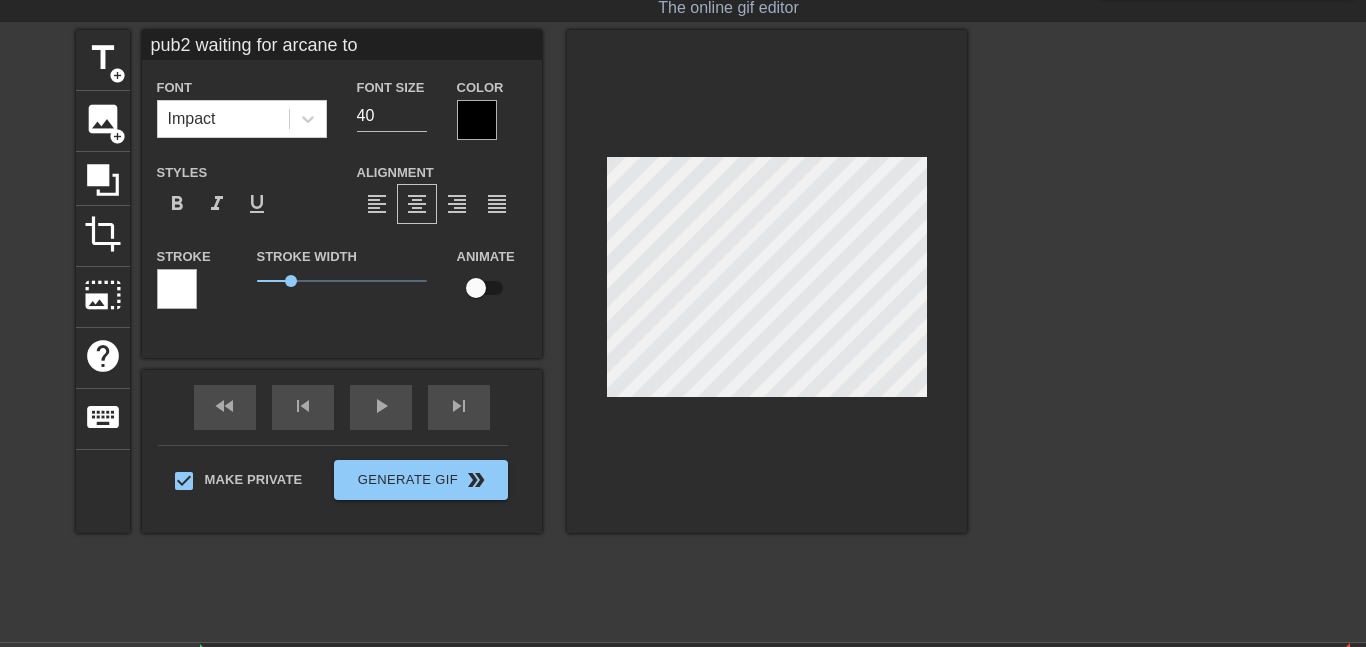 type on "pub2 waiting for arcane
to" 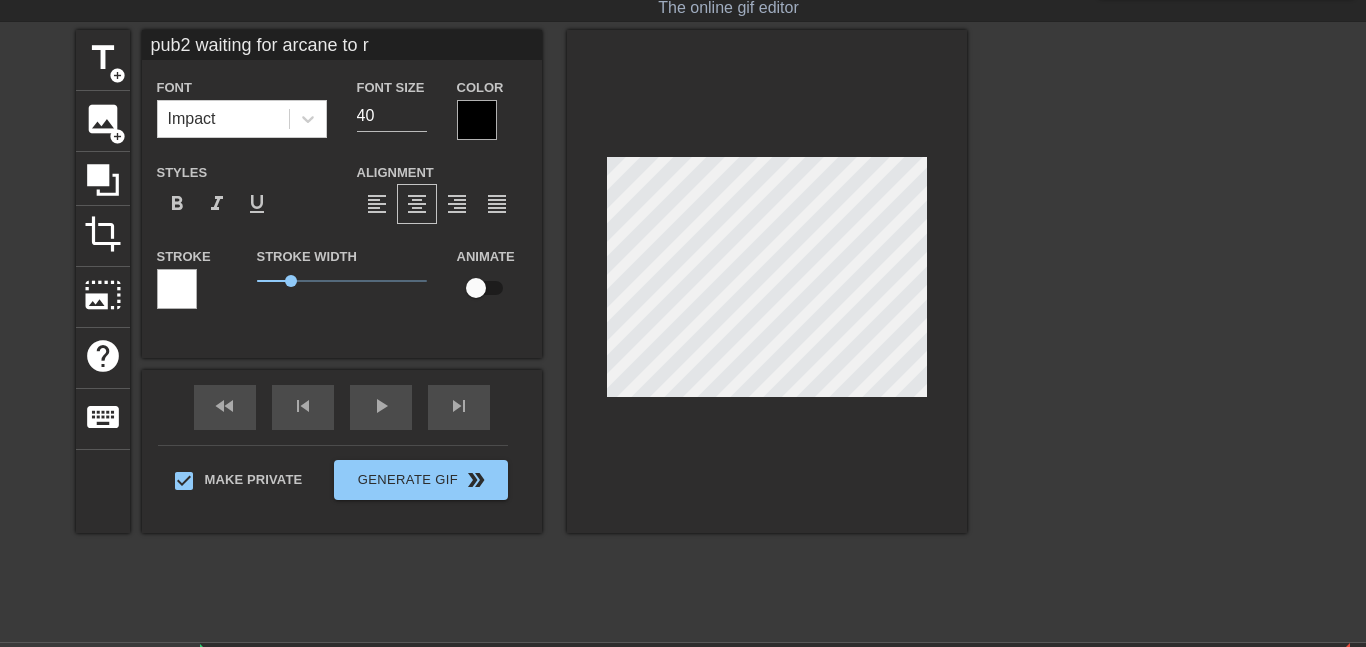 type on "pub2 waiting for arcane to re" 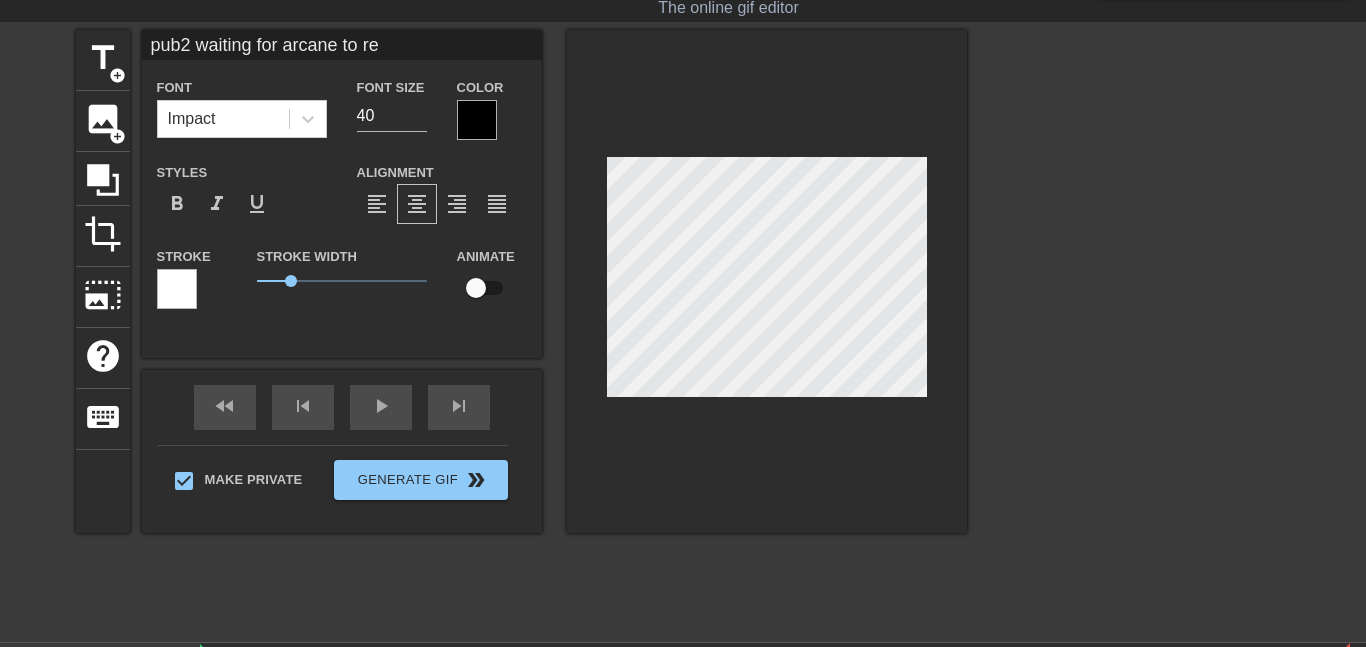 type on "pub2 waiting for arcane to res" 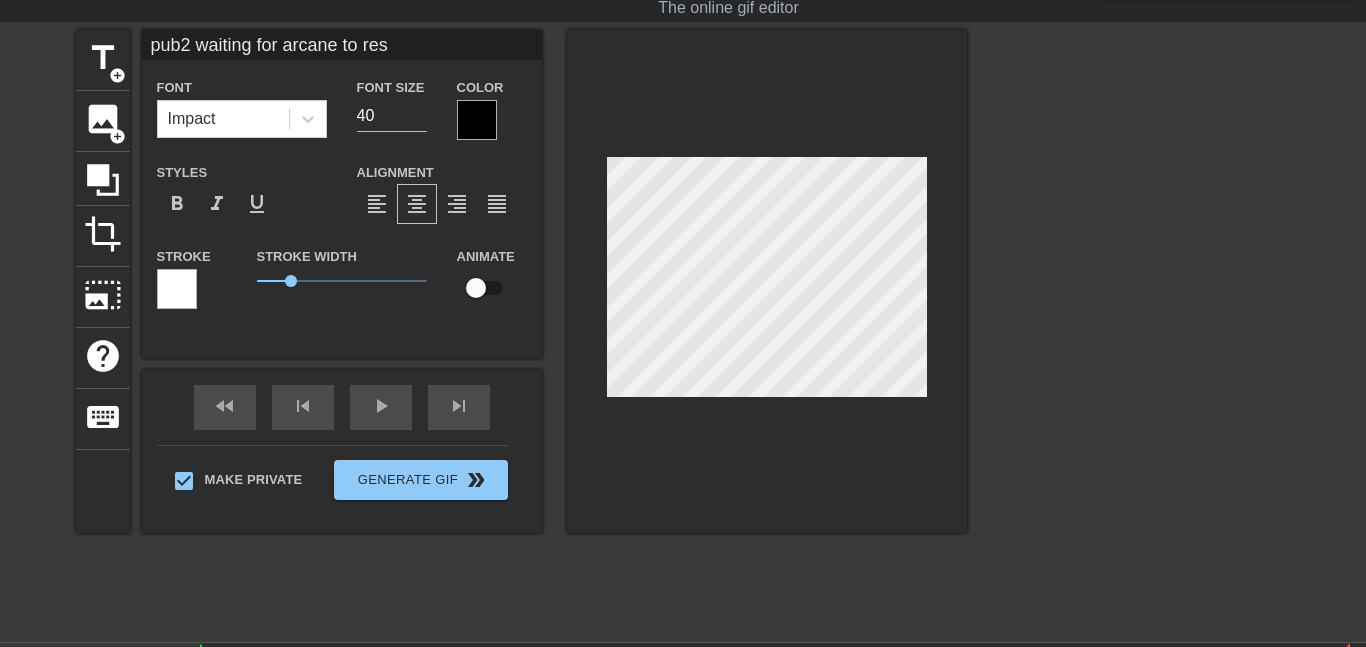 type on "pub2 waiting for arcane to resp" 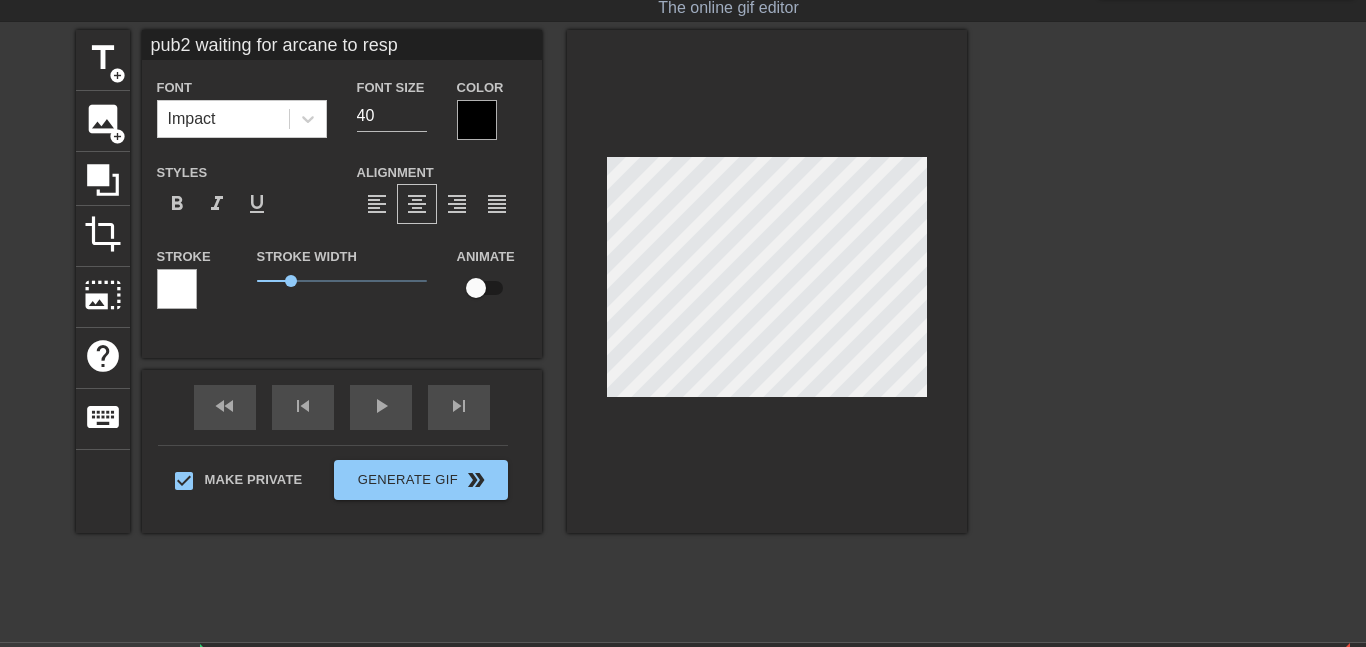 type on "pub2 waiting for arcane to respo" 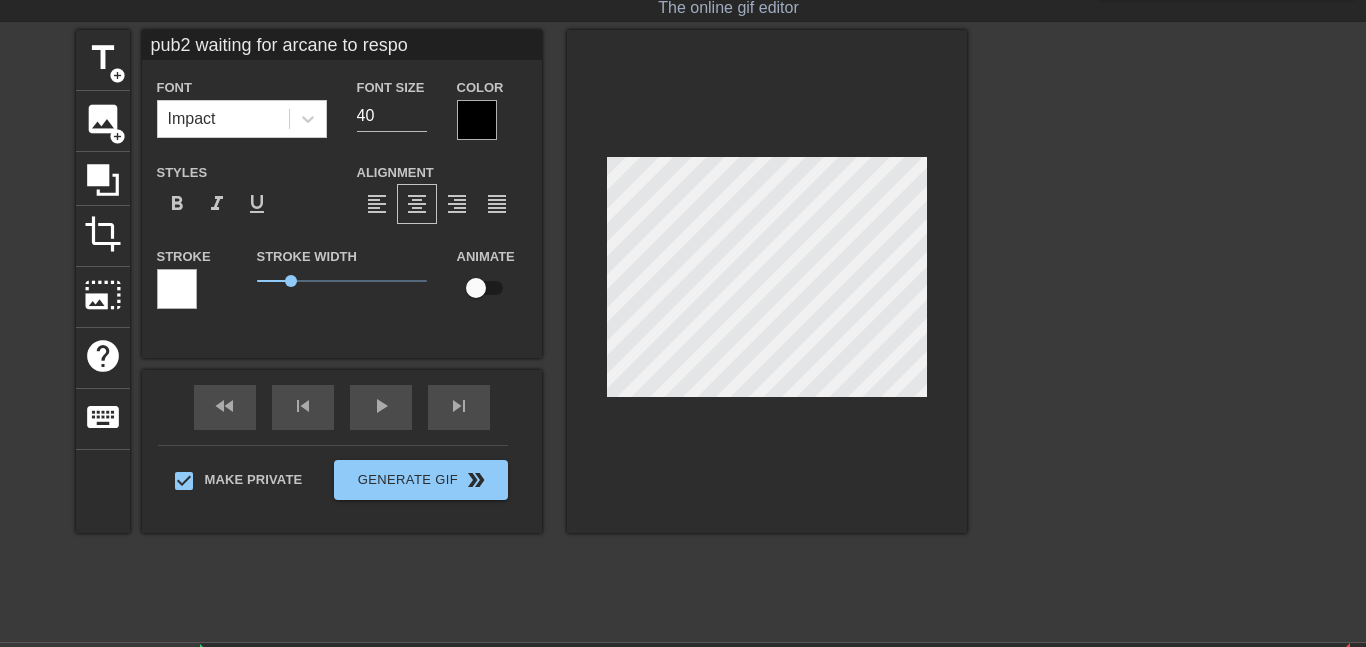 type on "pub2 waiting for arcane to respon" 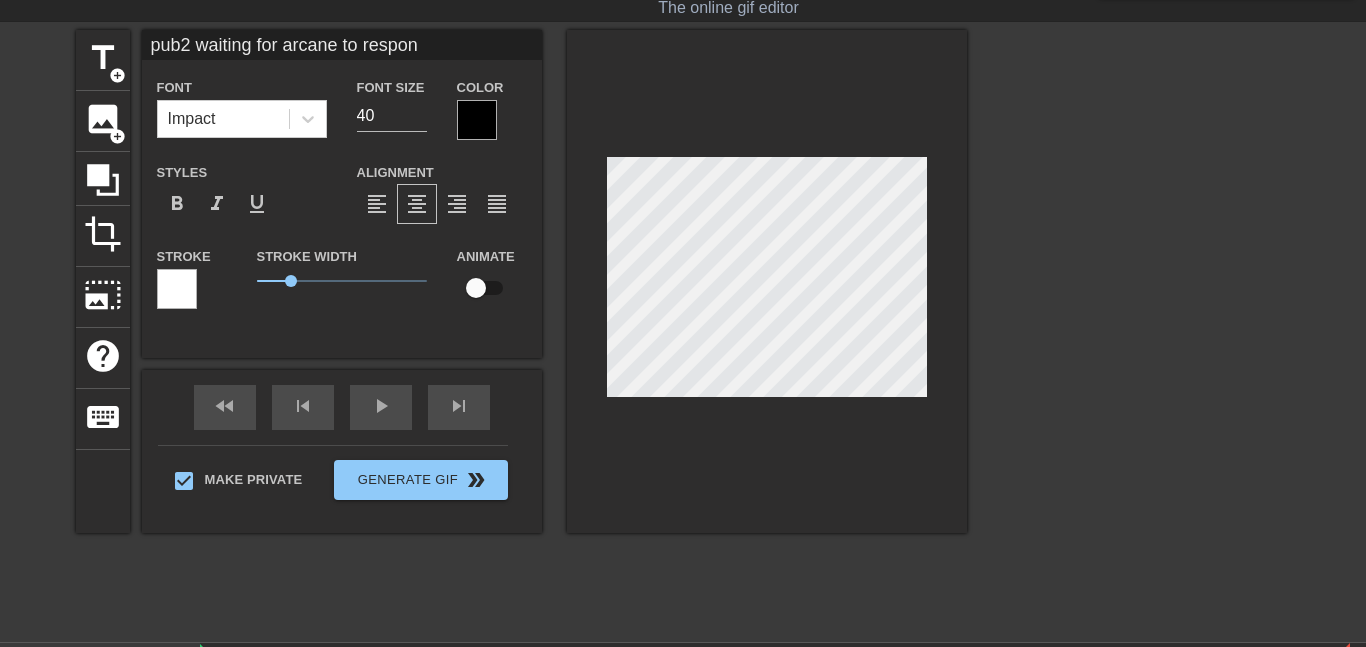 scroll, scrollTop: 1, scrollLeft: 6, axis: both 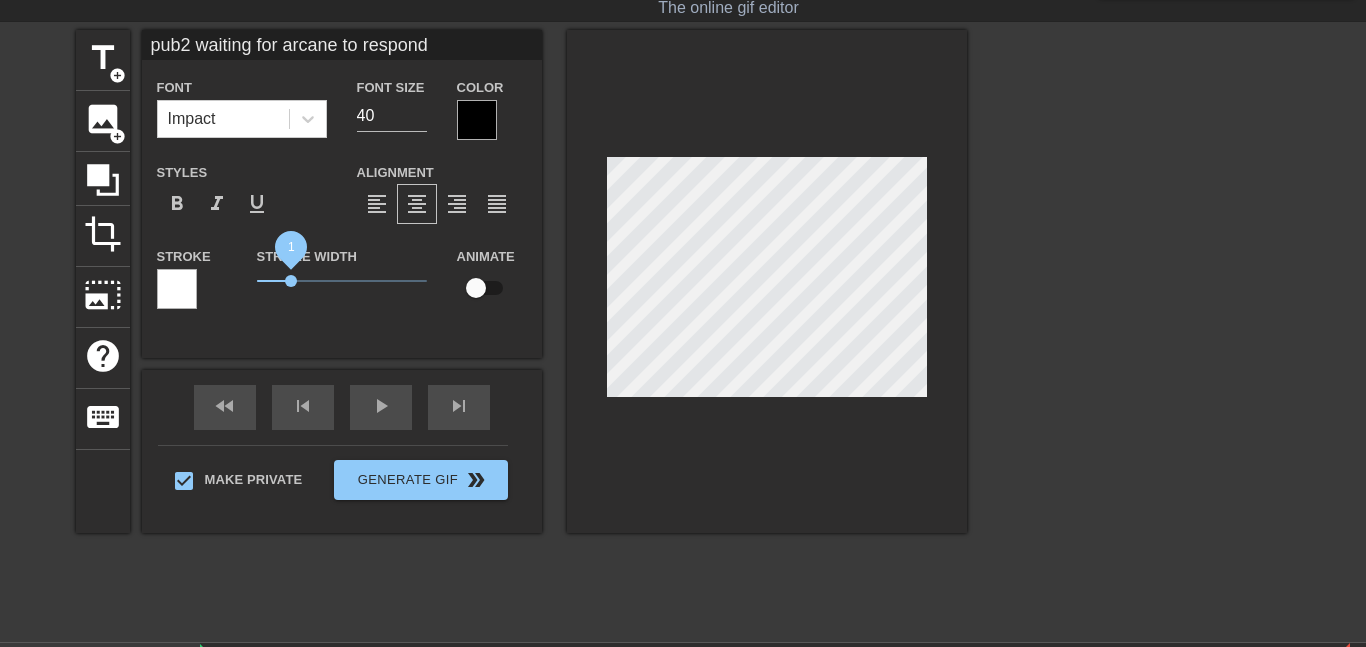 type on "pub2 waiting for arcane
to respond" 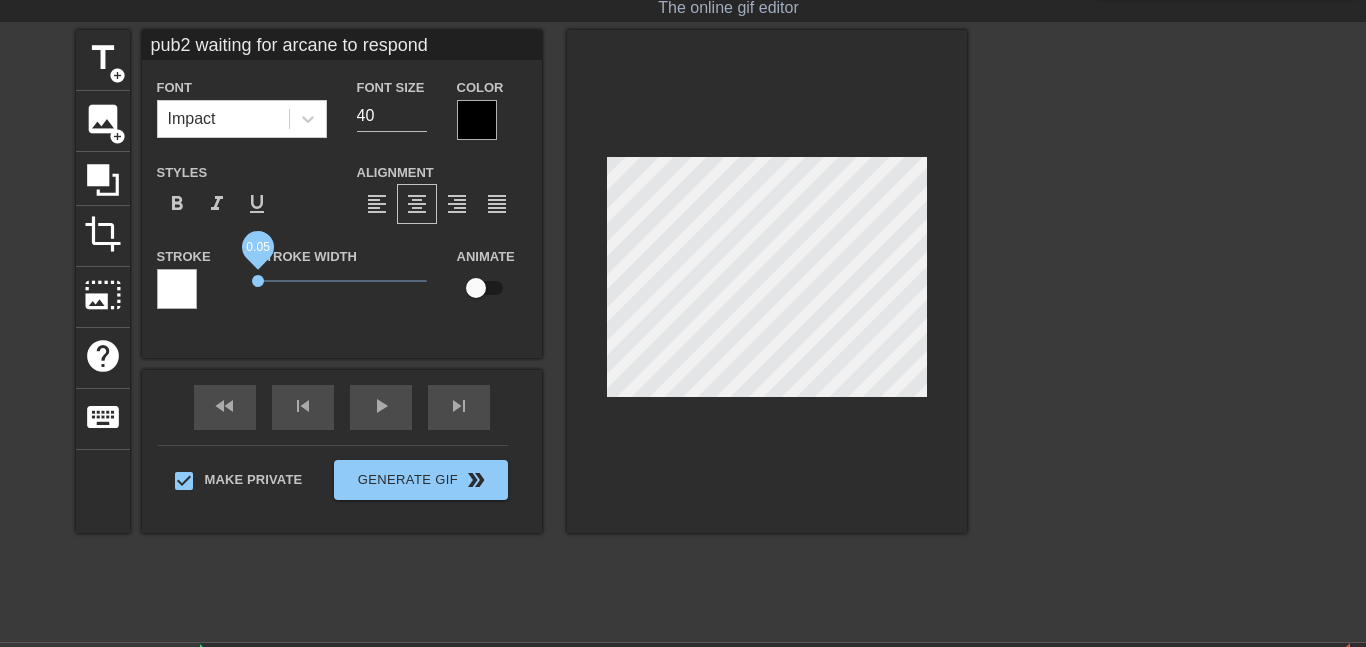 type on "pub2 waiting for arcane to respond" 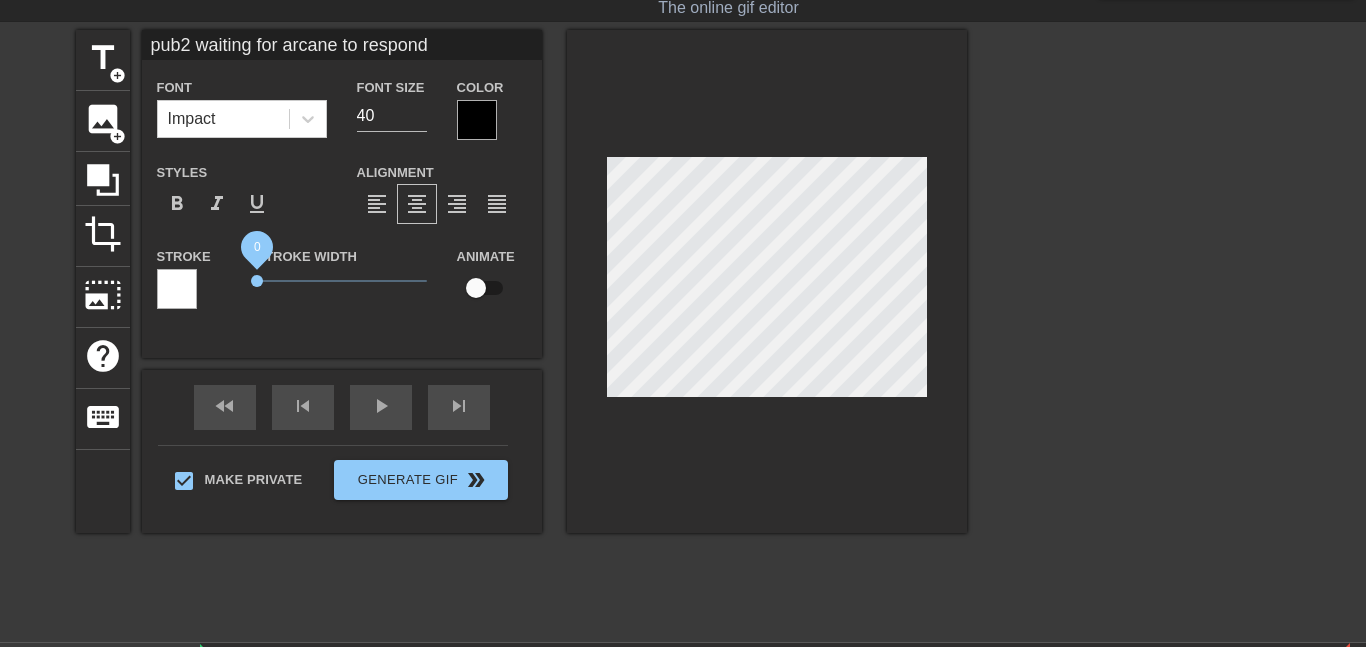 drag, startPoint x: 294, startPoint y: 284, endPoint x: 248, endPoint y: 276, distance: 46.69047 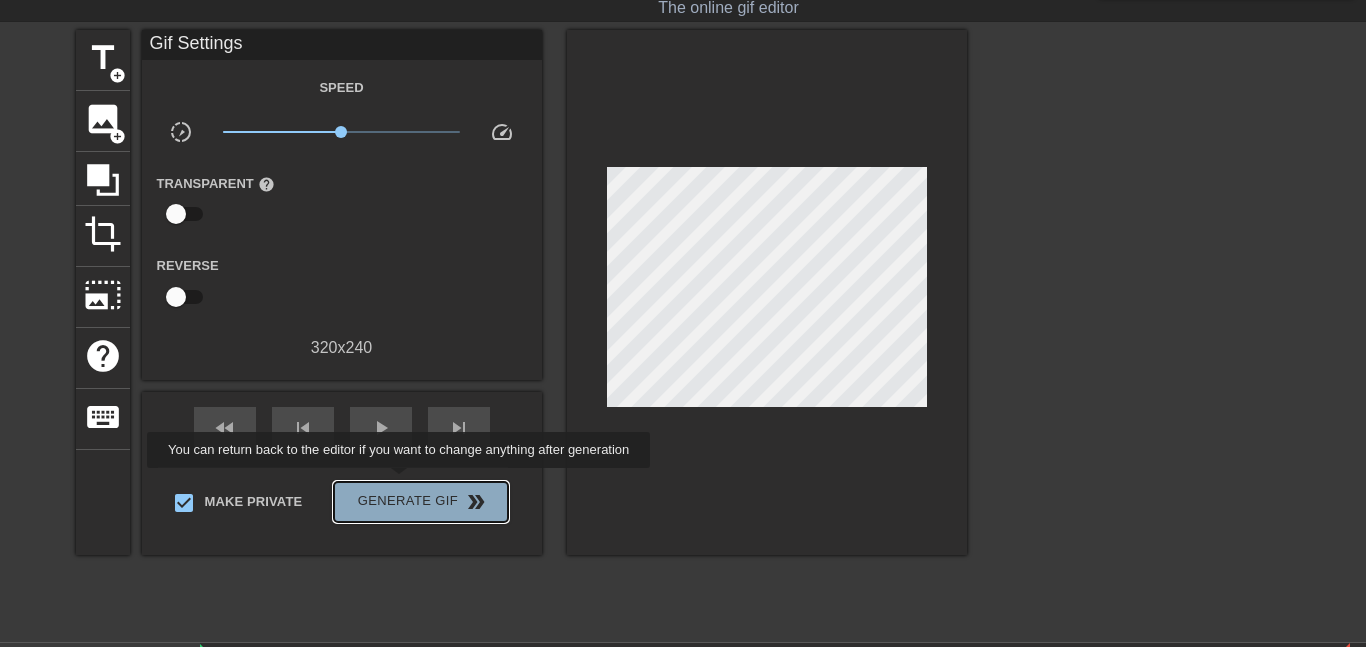 click on "Generate Gif double_arrow" at bounding box center (420, 502) 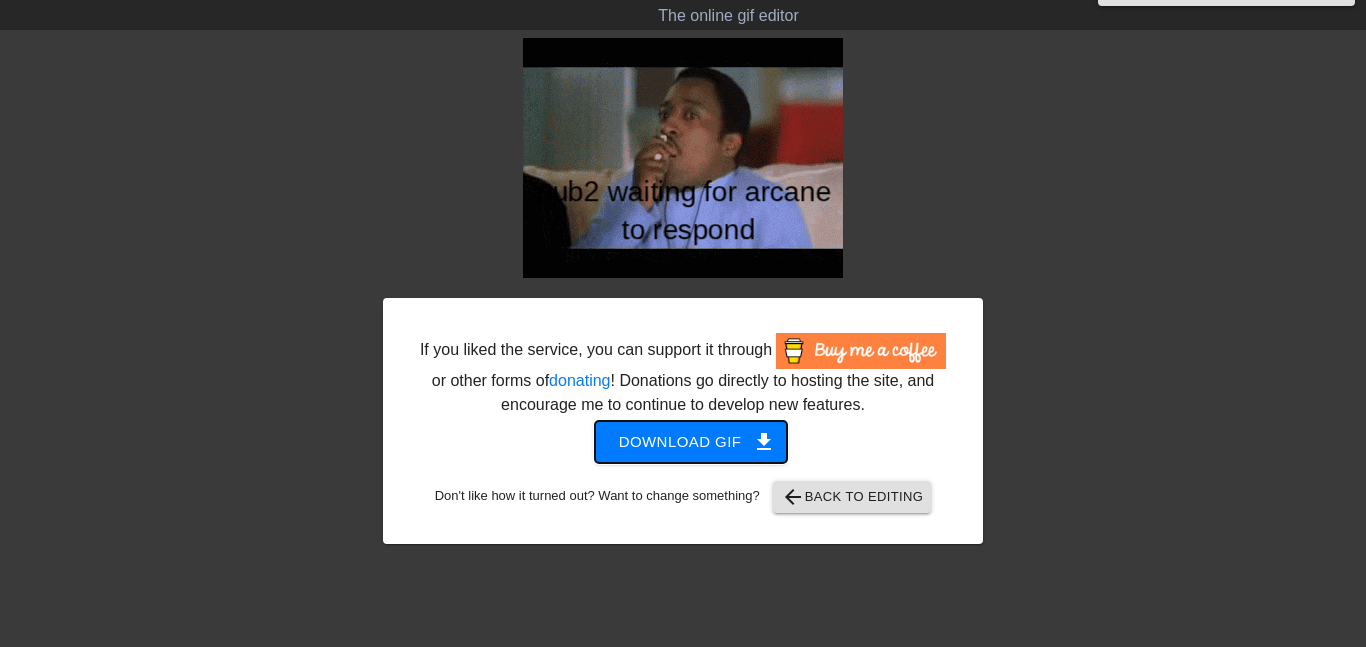 click on "Download gif get_app" at bounding box center (691, 442) 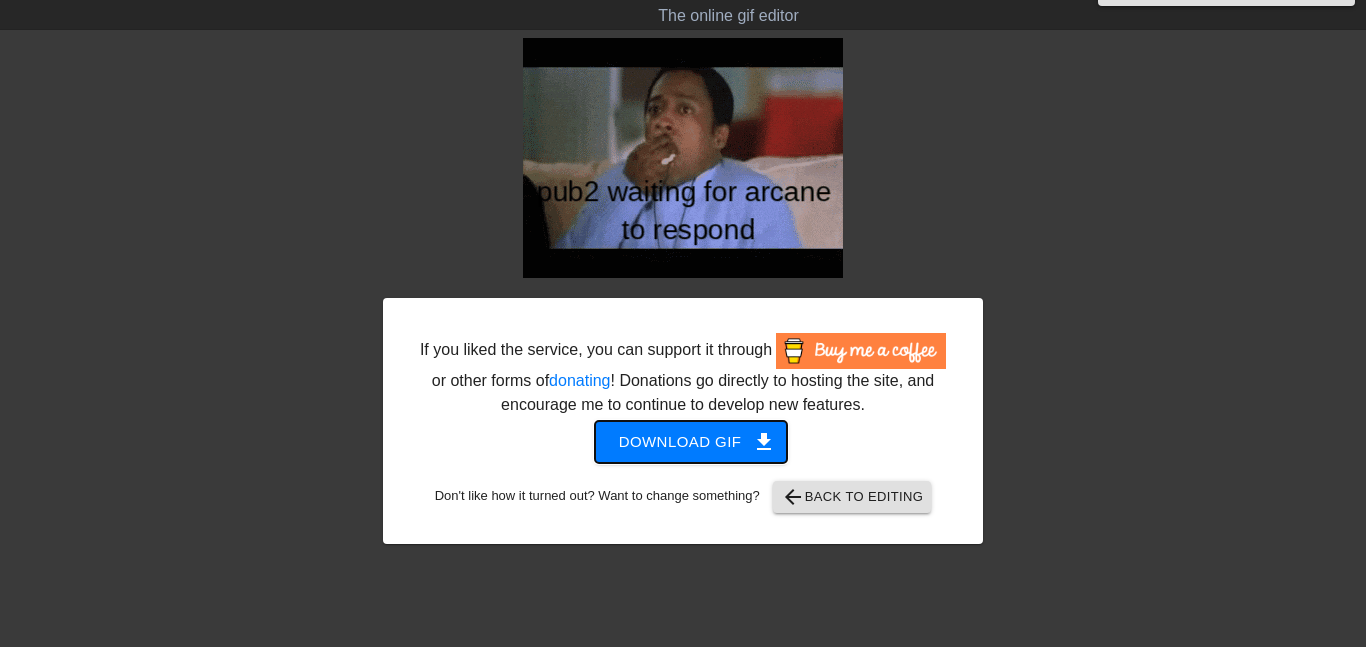 scroll, scrollTop: 0, scrollLeft: 0, axis: both 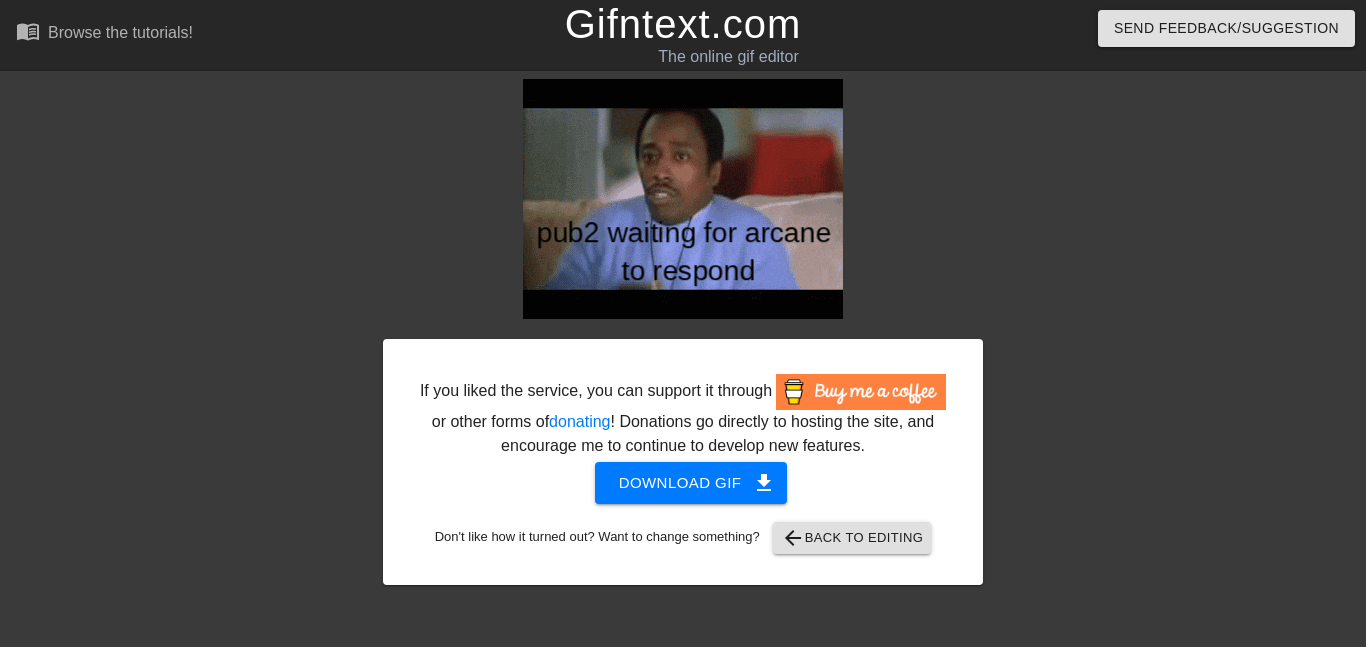click on "Gifntext.com" at bounding box center [683, 24] 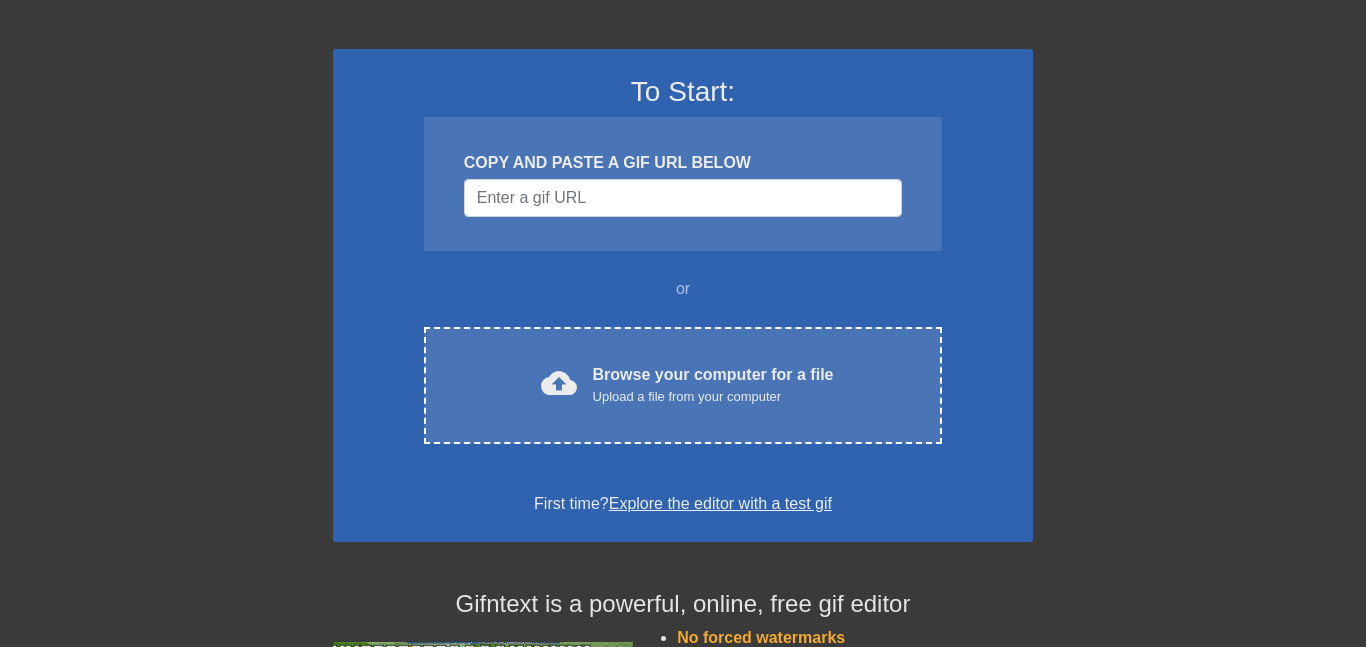 scroll, scrollTop: 126, scrollLeft: 0, axis: vertical 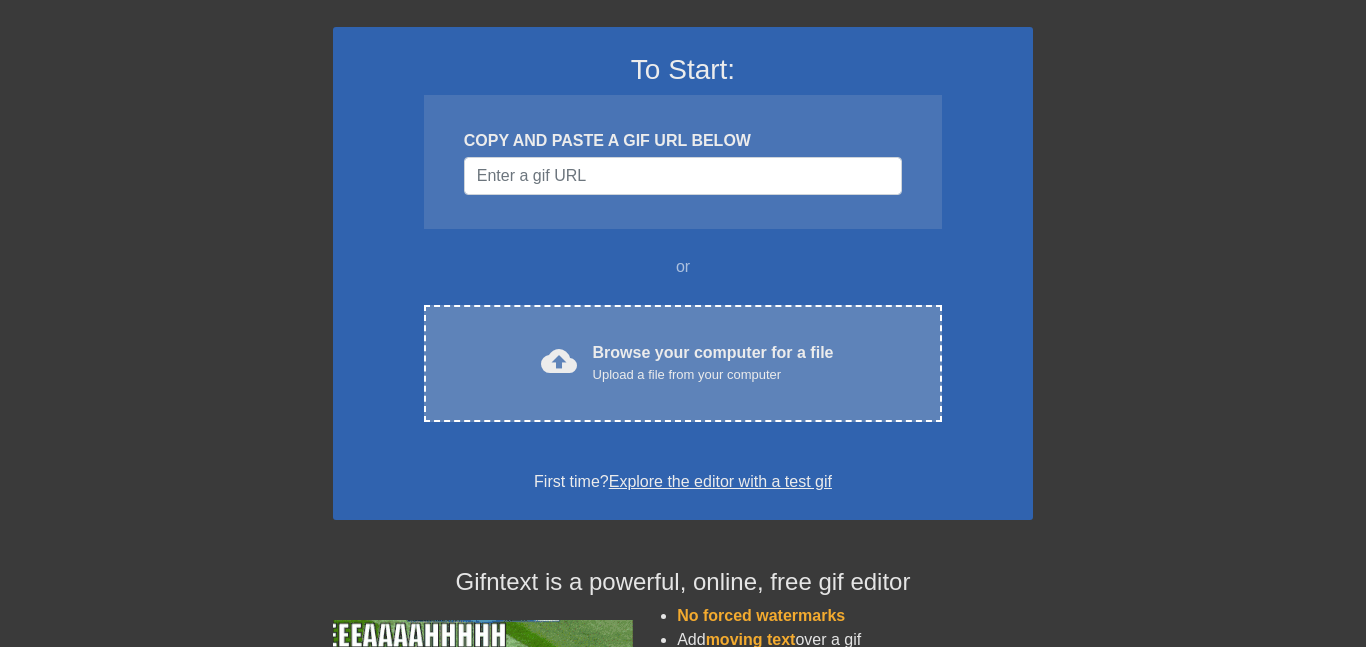 click on "Browse your computer for a file Upload a file from your computer" at bounding box center (713, 363) 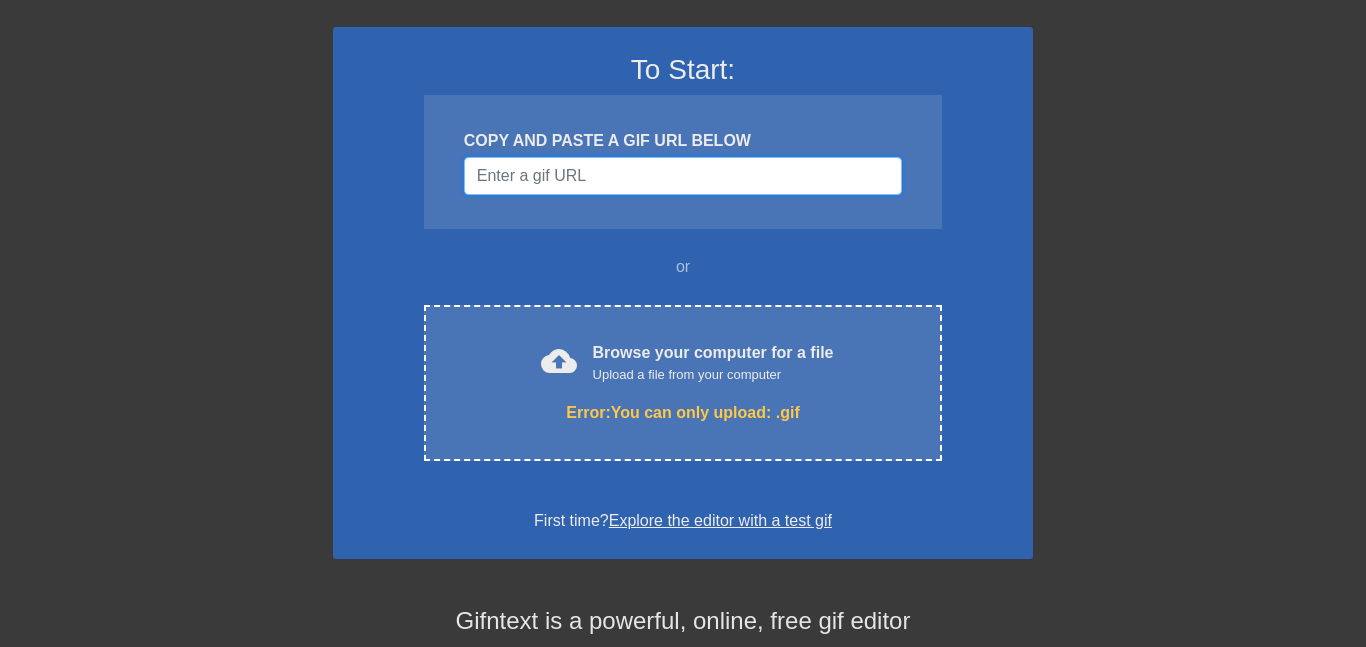 click at bounding box center [683, 176] 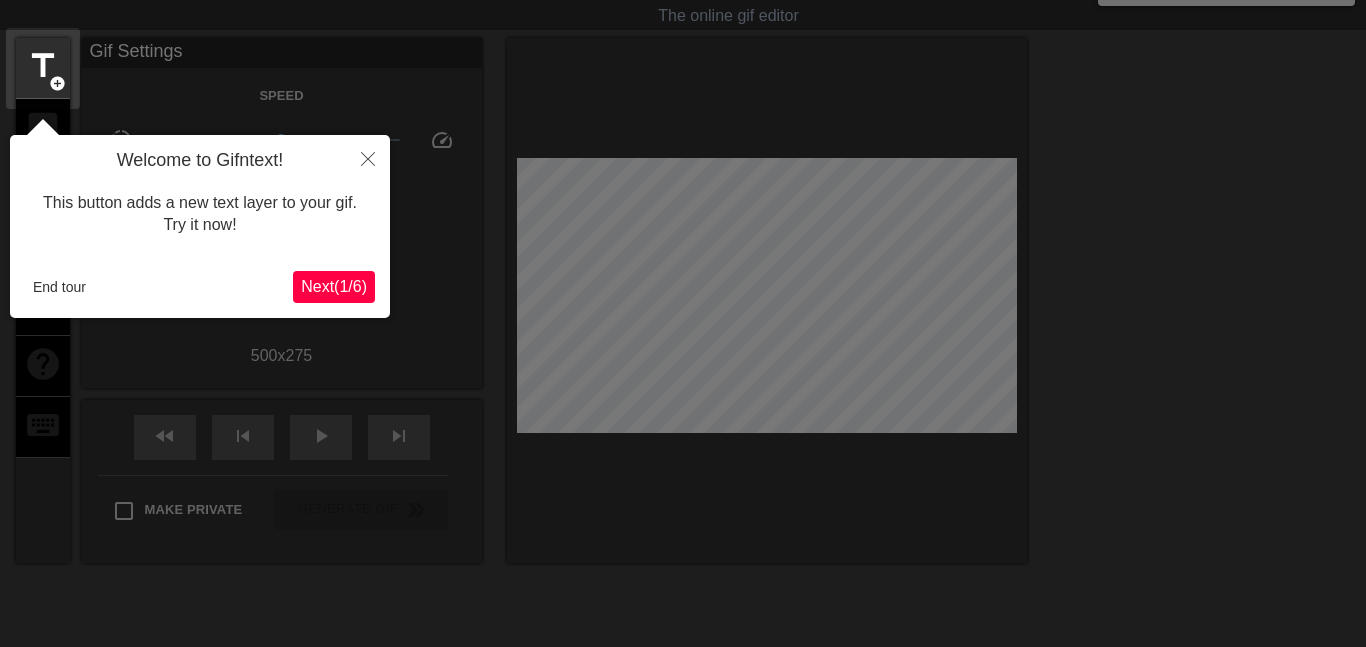 scroll, scrollTop: 49, scrollLeft: 0, axis: vertical 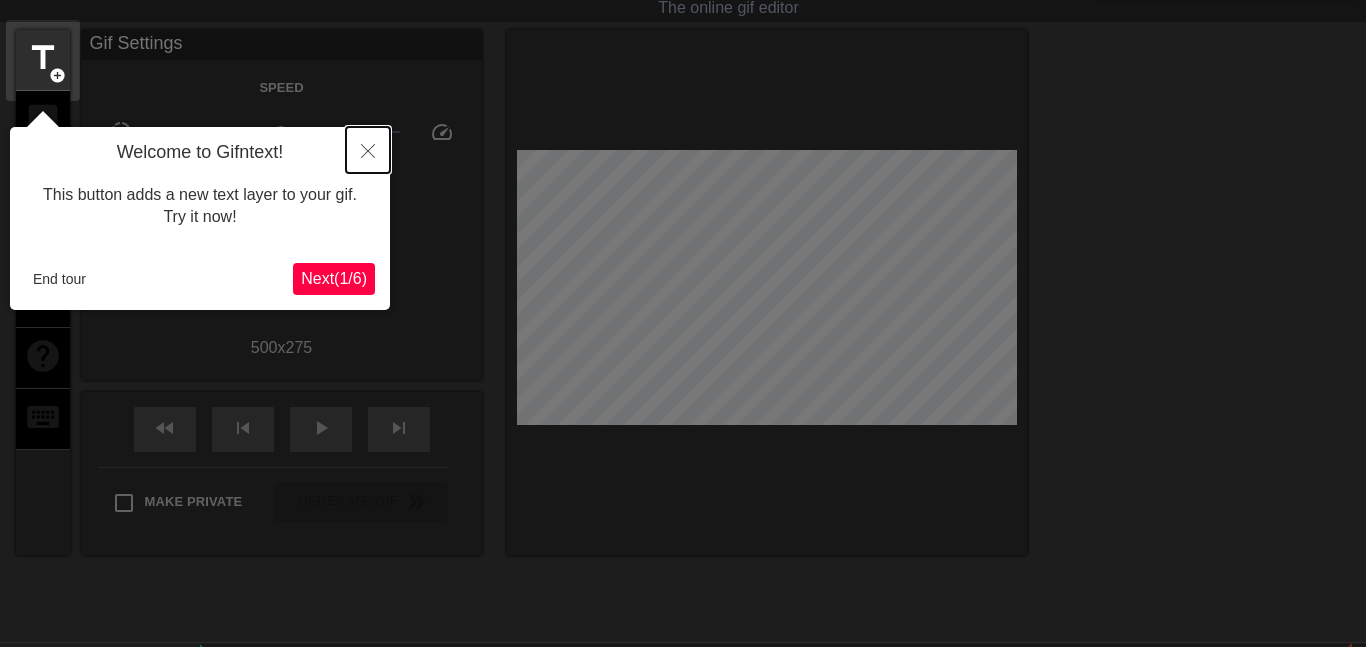 click at bounding box center (368, 150) 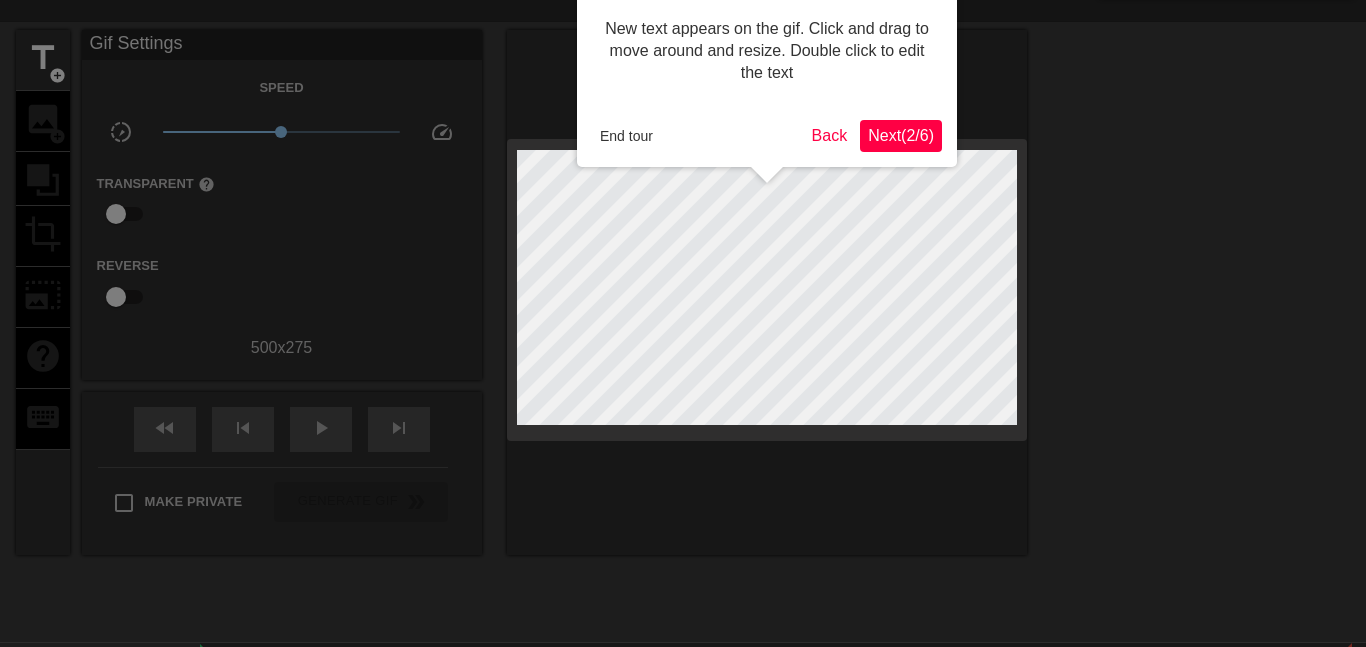 scroll, scrollTop: 0, scrollLeft: 0, axis: both 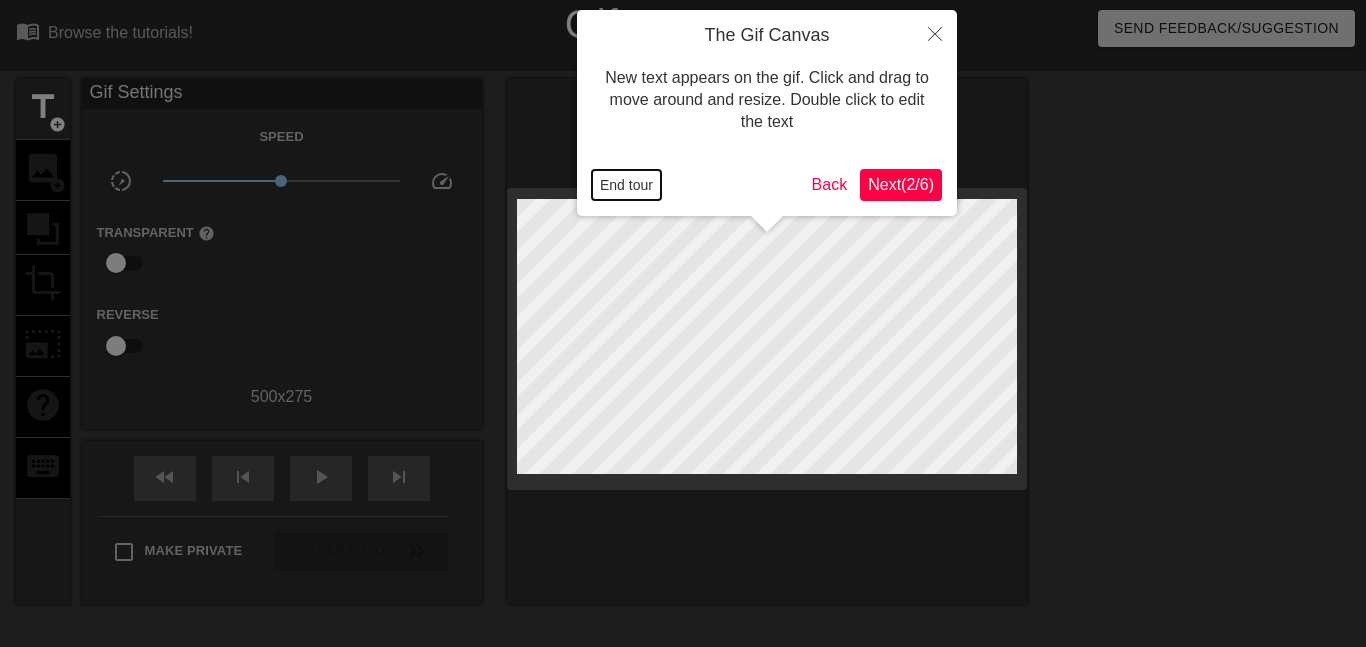 click on "End tour" at bounding box center (626, 185) 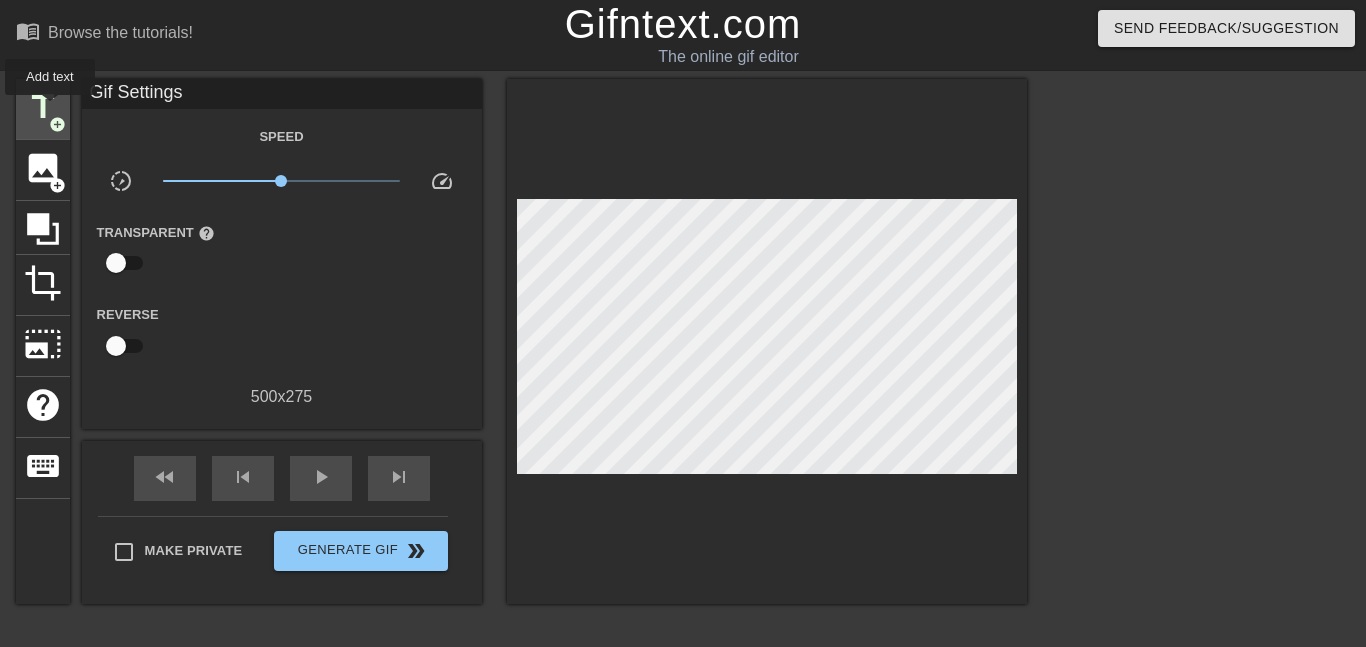 click on "title" at bounding box center (43, 107) 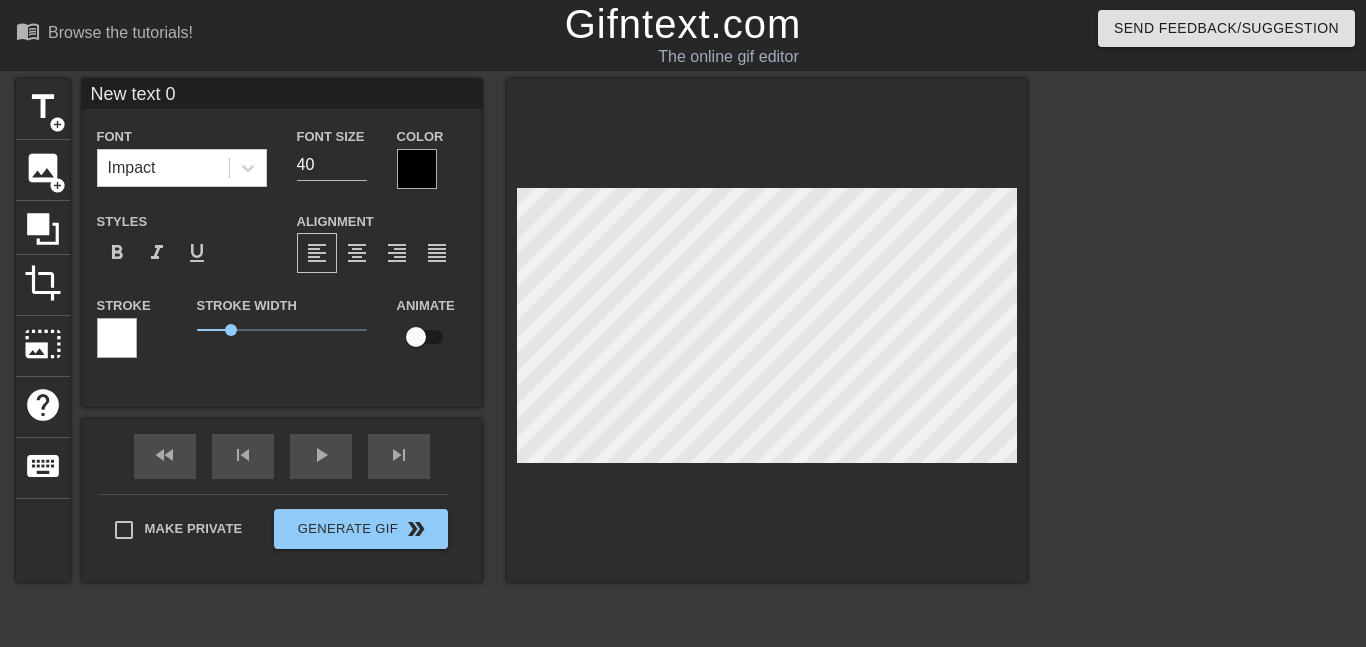 drag, startPoint x: 228, startPoint y: 103, endPoint x: 0, endPoint y: 74, distance: 229.8369 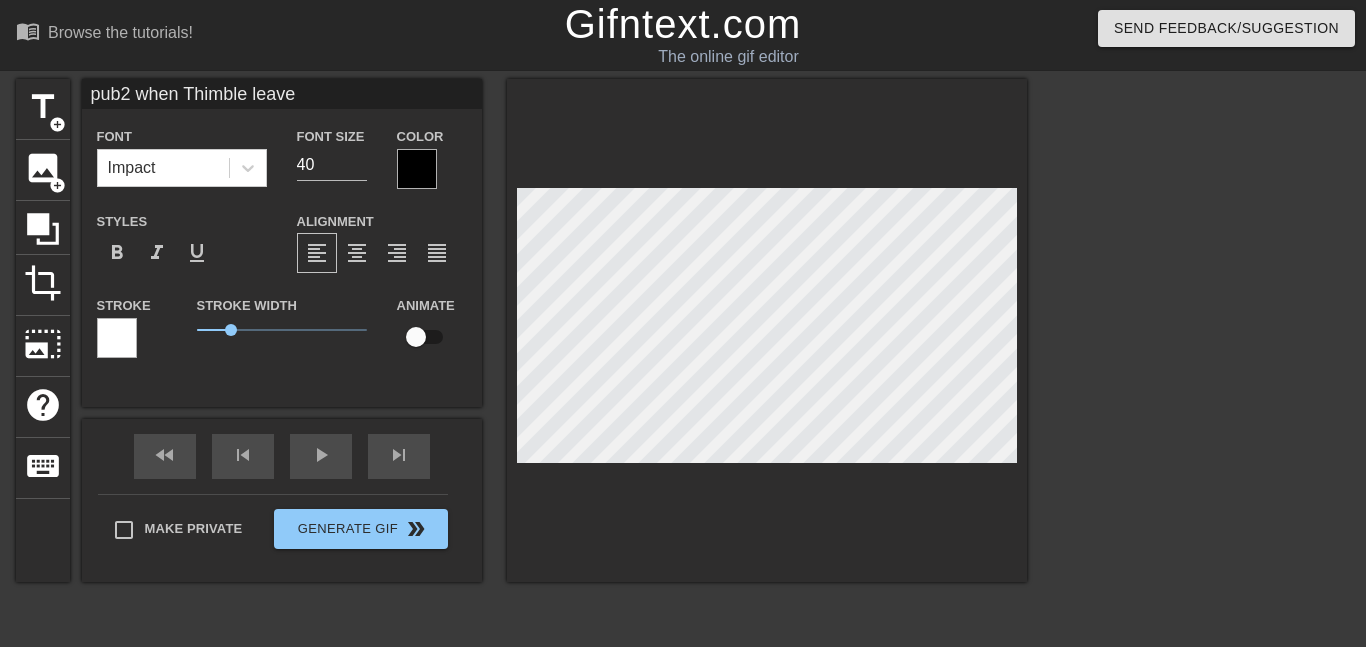 type on "pub2 when Thimble leaves" 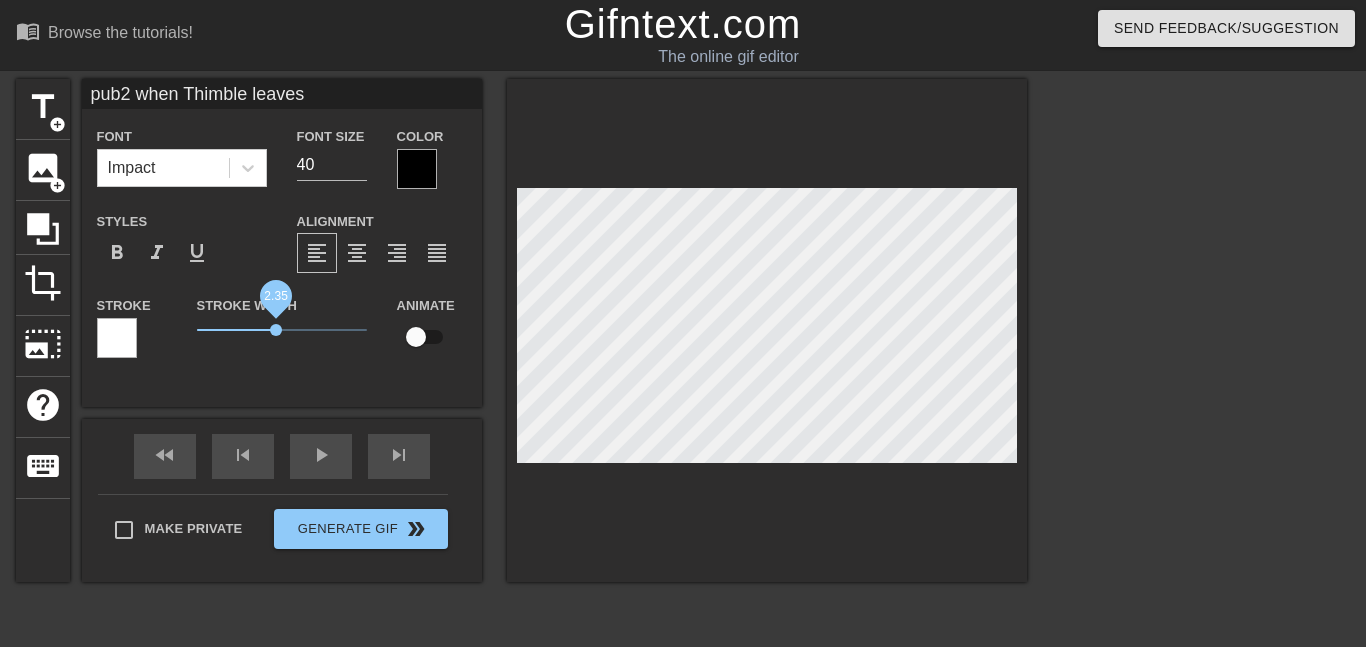 drag, startPoint x: 231, startPoint y: 325, endPoint x: 276, endPoint y: 339, distance: 47.127487 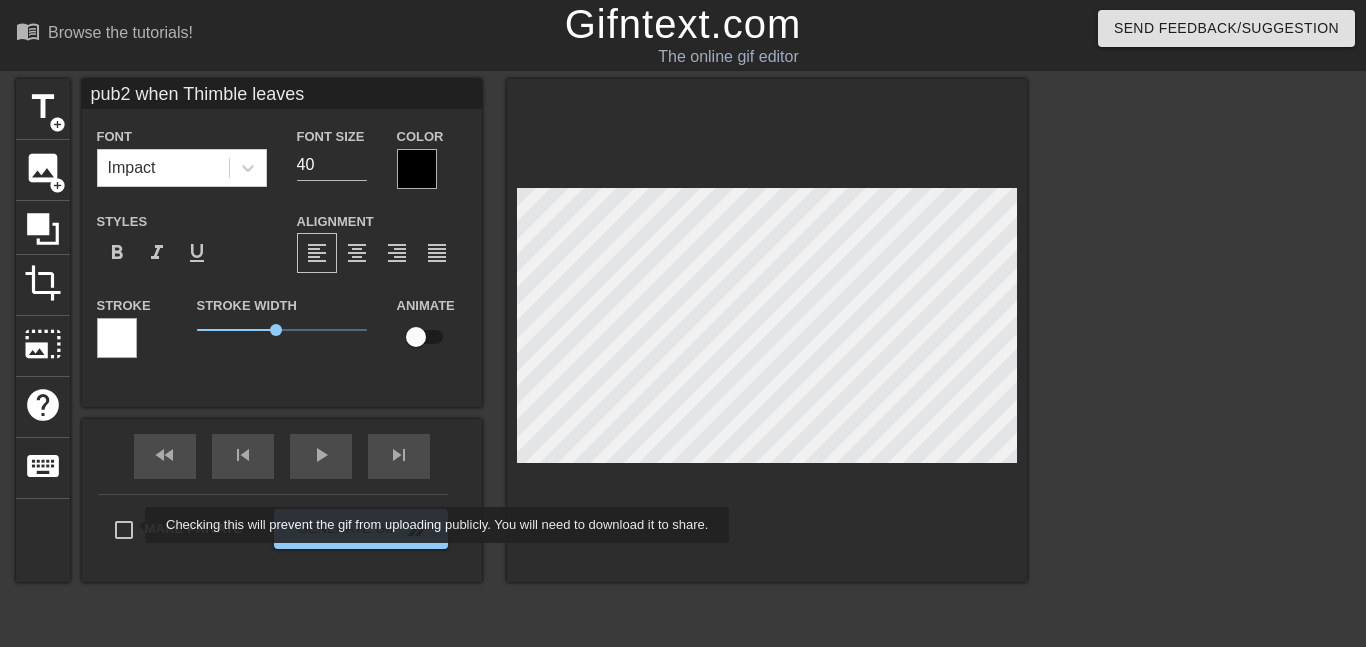 click on "Make Private" at bounding box center (124, 530) 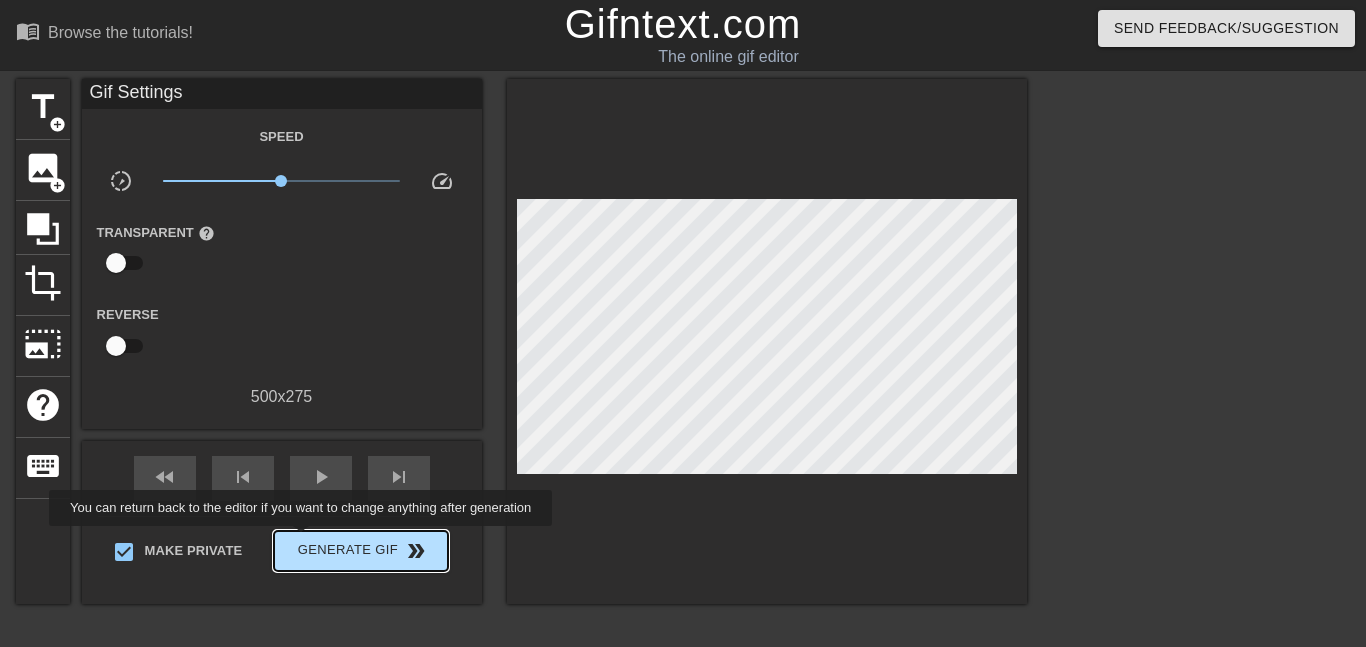 click on "Generate Gif double_arrow" at bounding box center (360, 551) 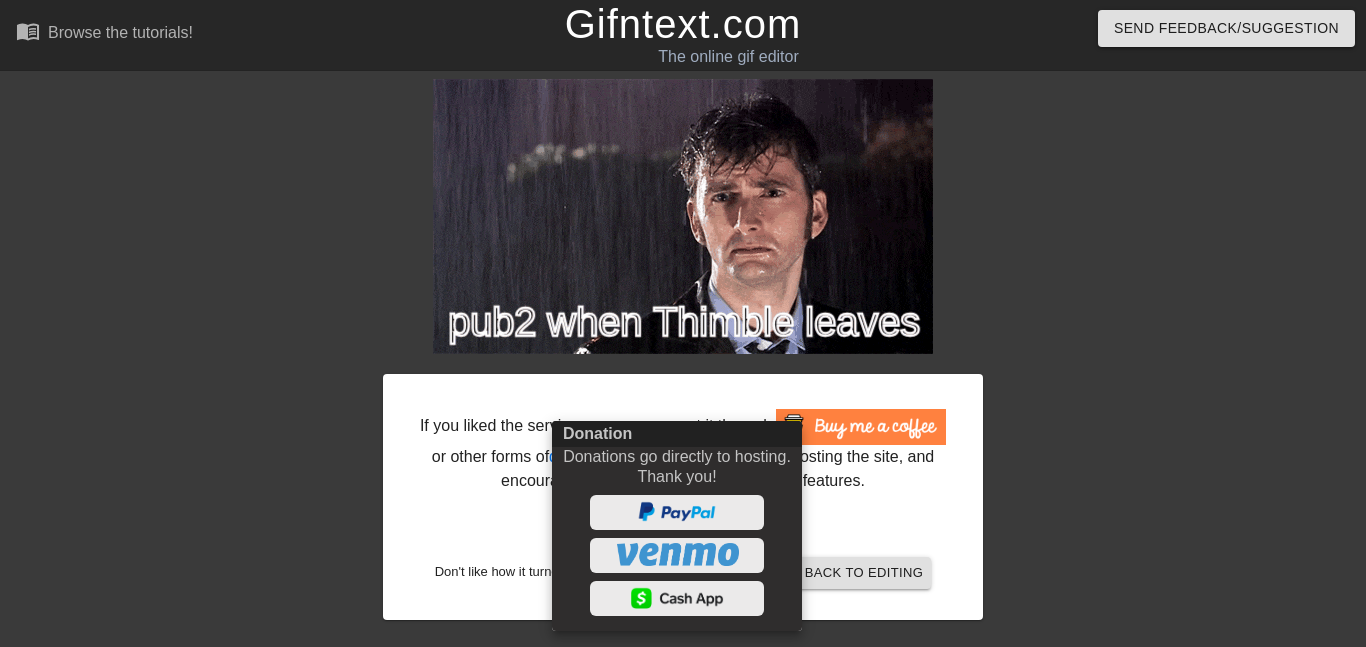 click at bounding box center (683, 323) 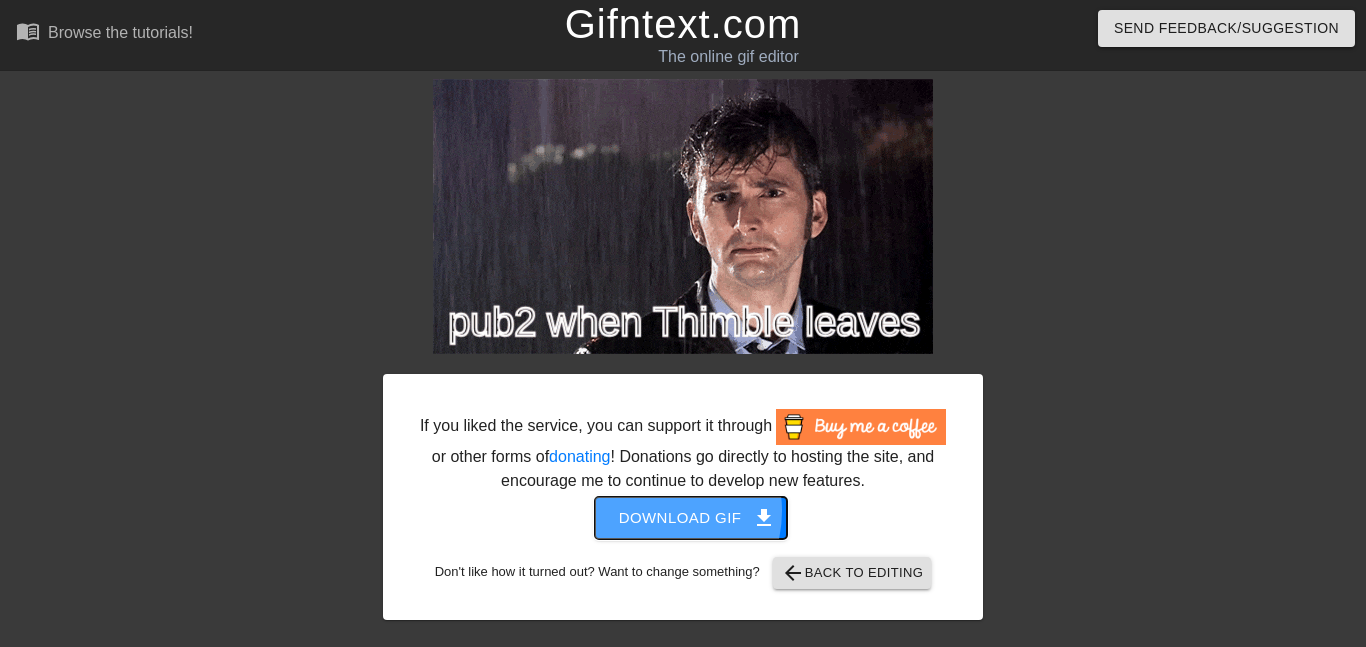 click on "Download gif get_app" at bounding box center [691, 518] 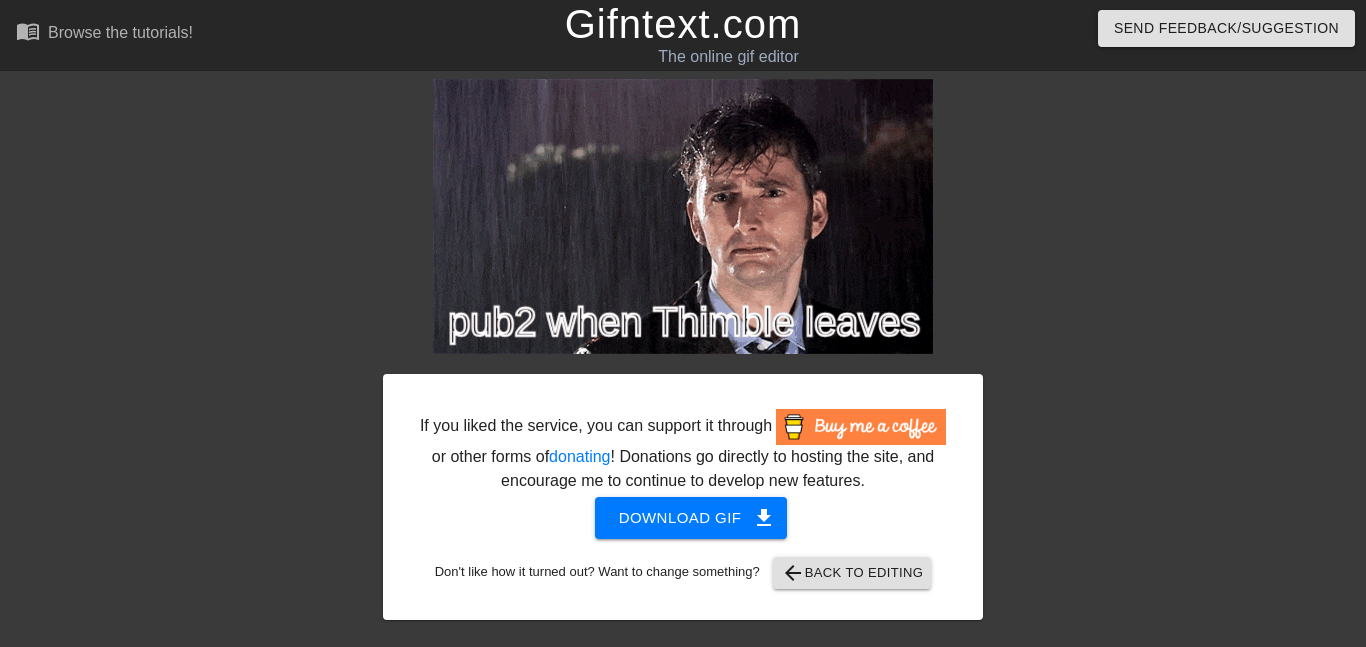 click on "Gifntext.com" at bounding box center [683, 24] 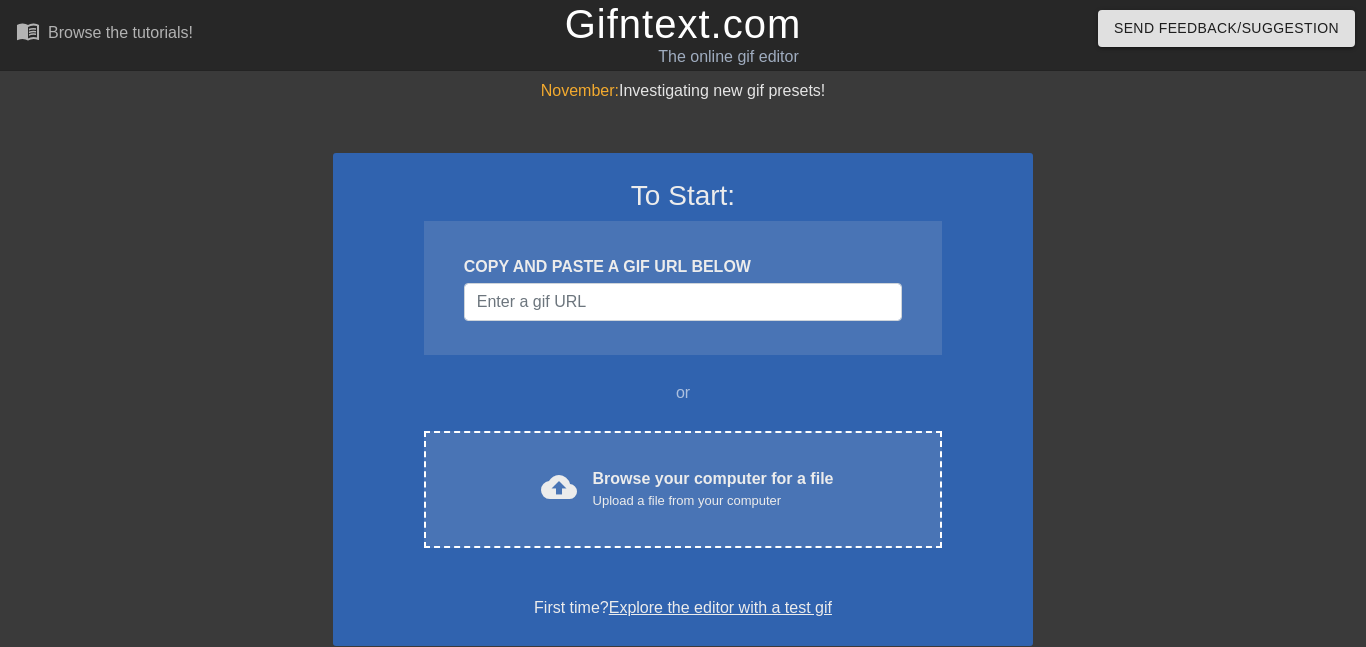 scroll, scrollTop: 0, scrollLeft: 0, axis: both 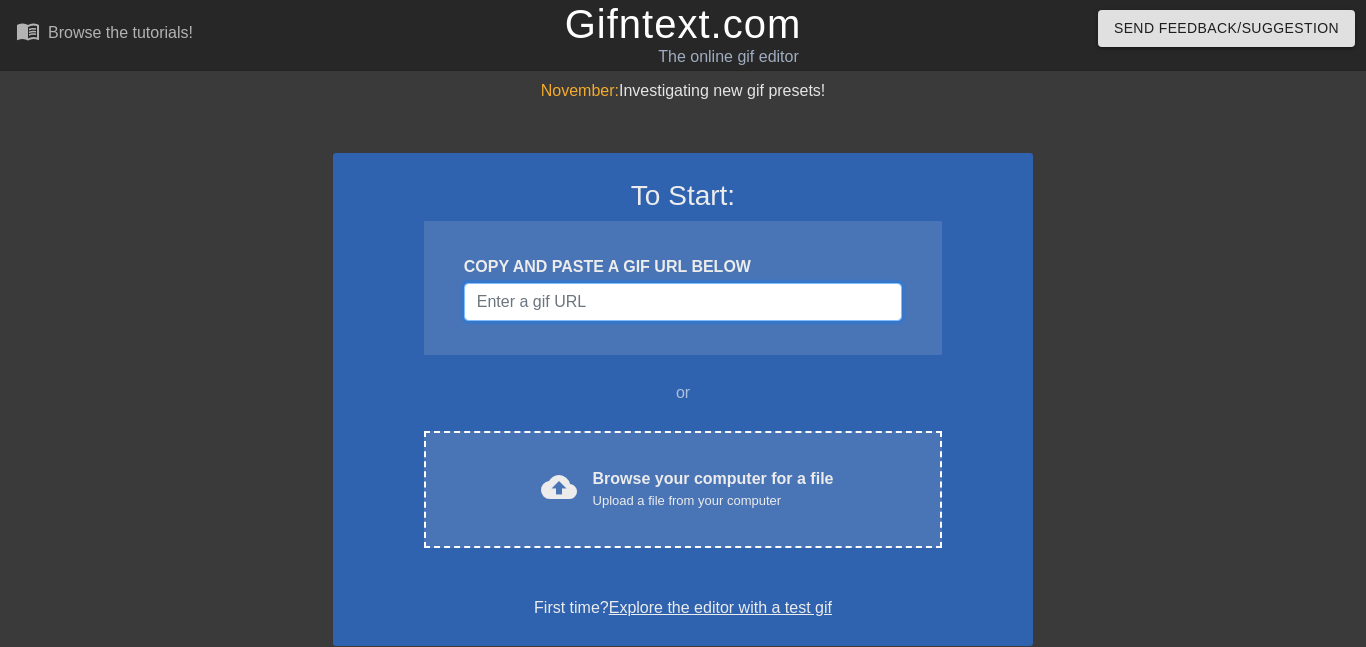 click at bounding box center (683, 302) 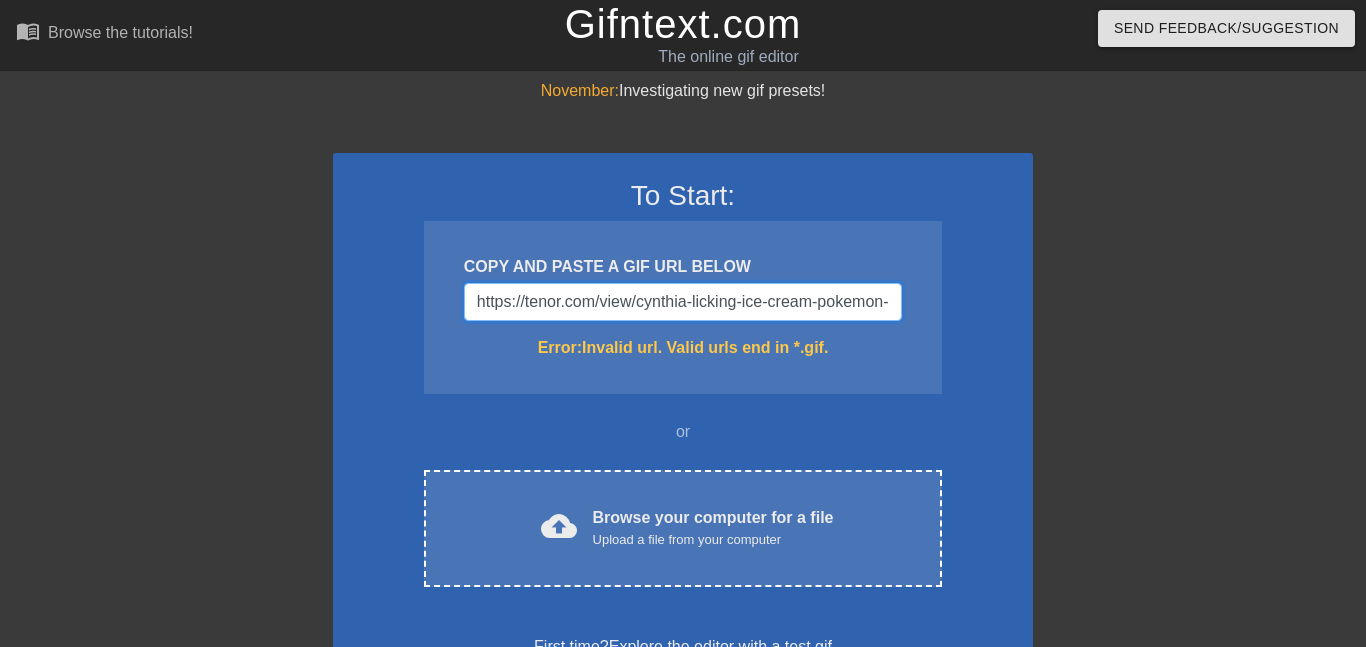 scroll, scrollTop: 0, scrollLeft: 99, axis: horizontal 